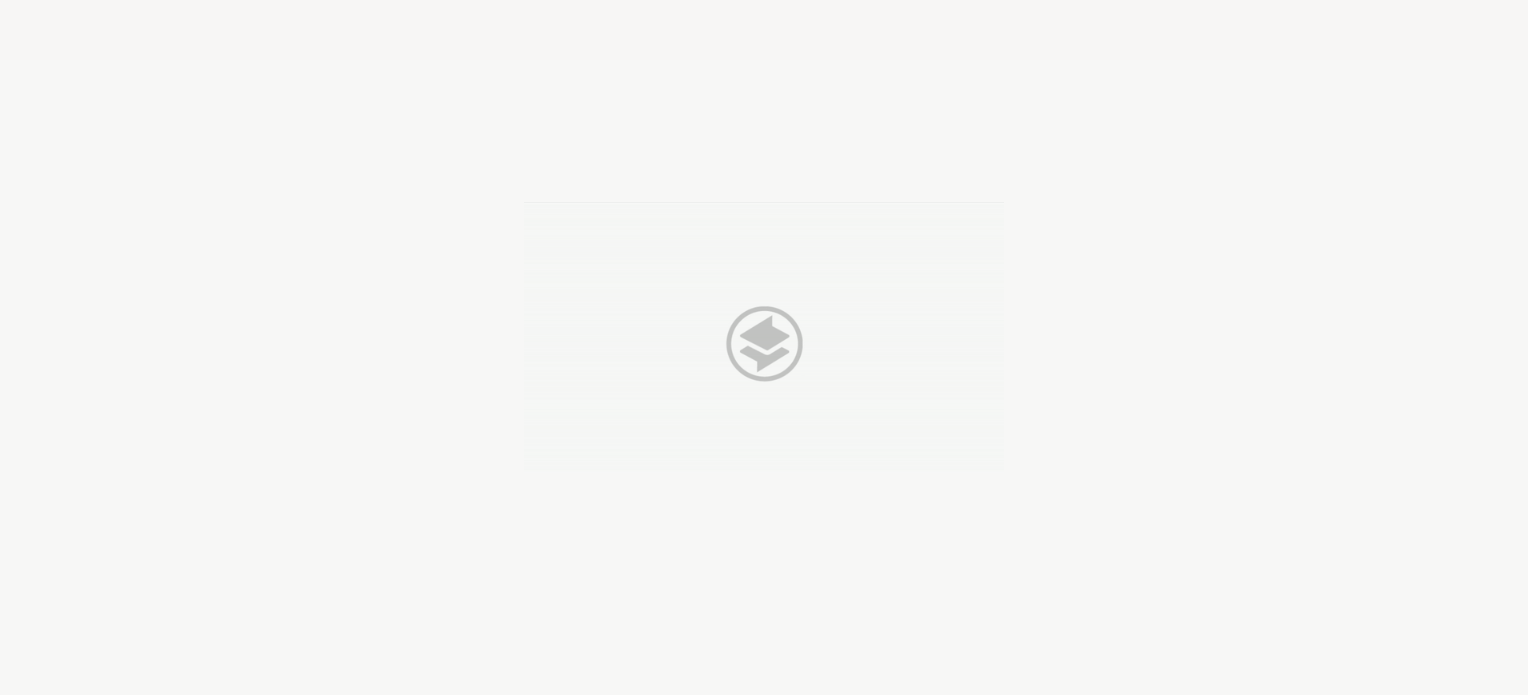 scroll, scrollTop: 0, scrollLeft: 0, axis: both 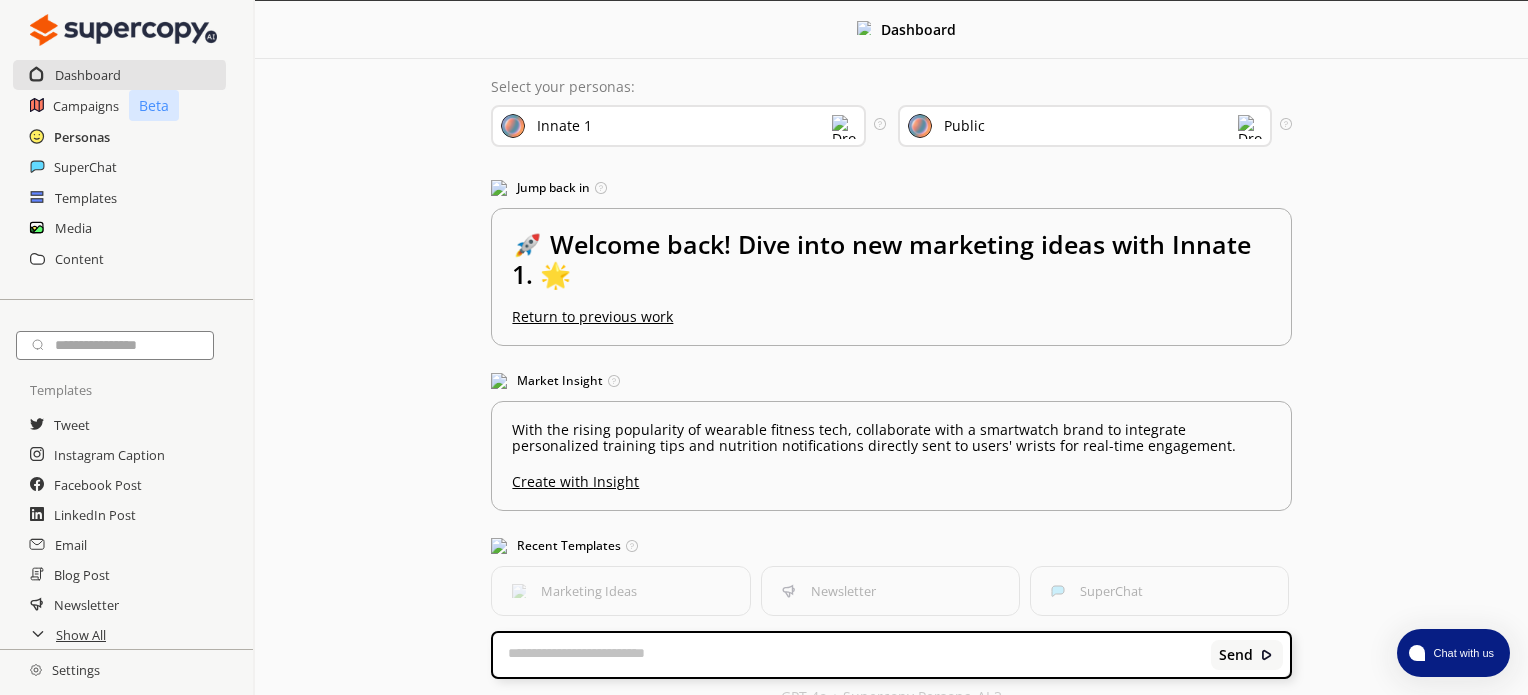 click on "Personas" at bounding box center [82, 137] 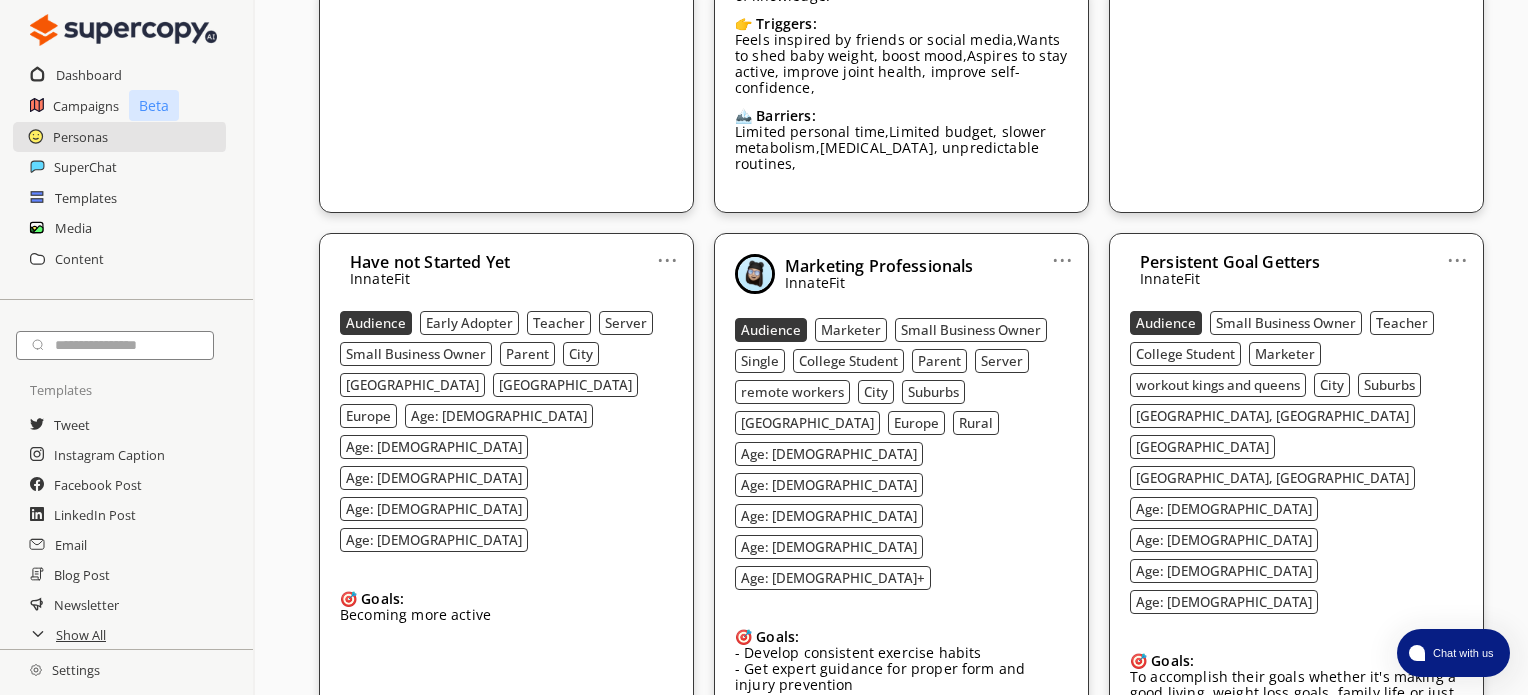 scroll, scrollTop: 1335, scrollLeft: 0, axis: vertical 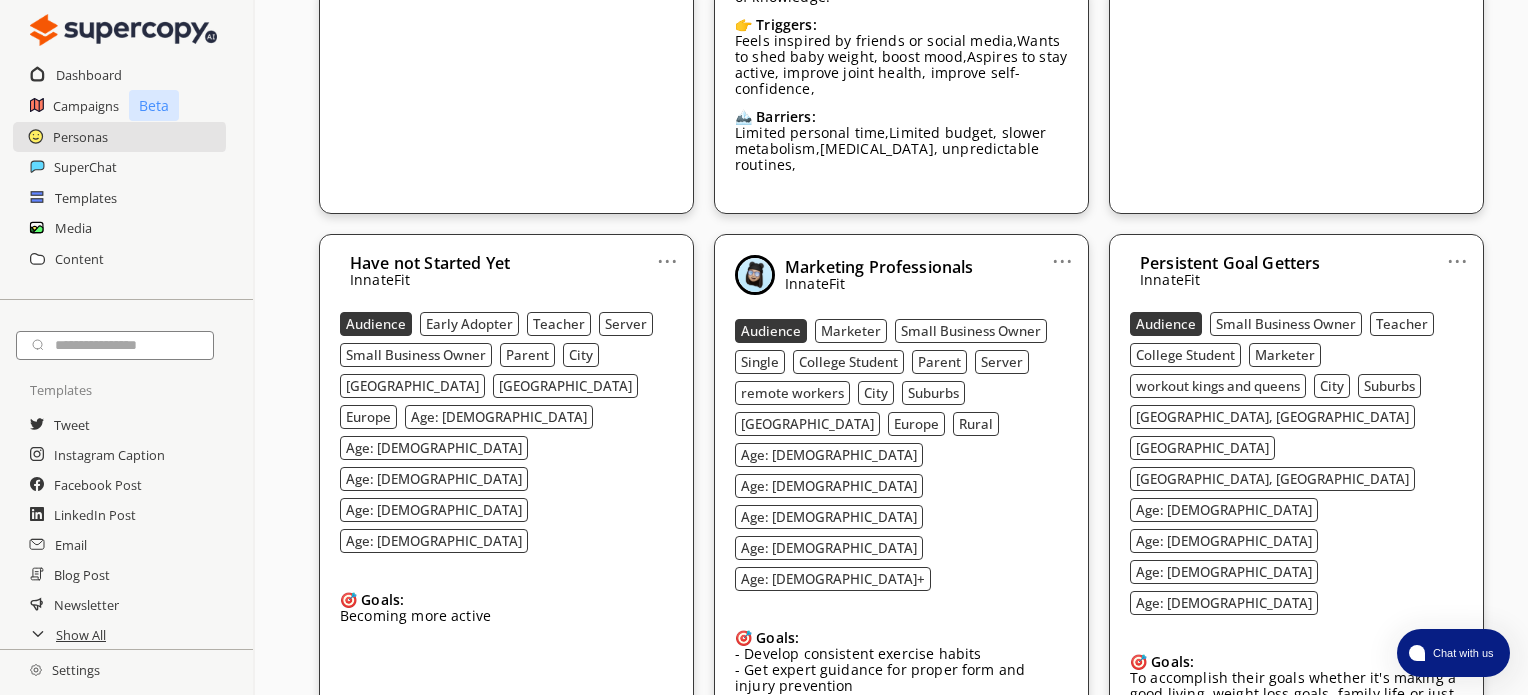 click on "..." at bounding box center (1062, 253) 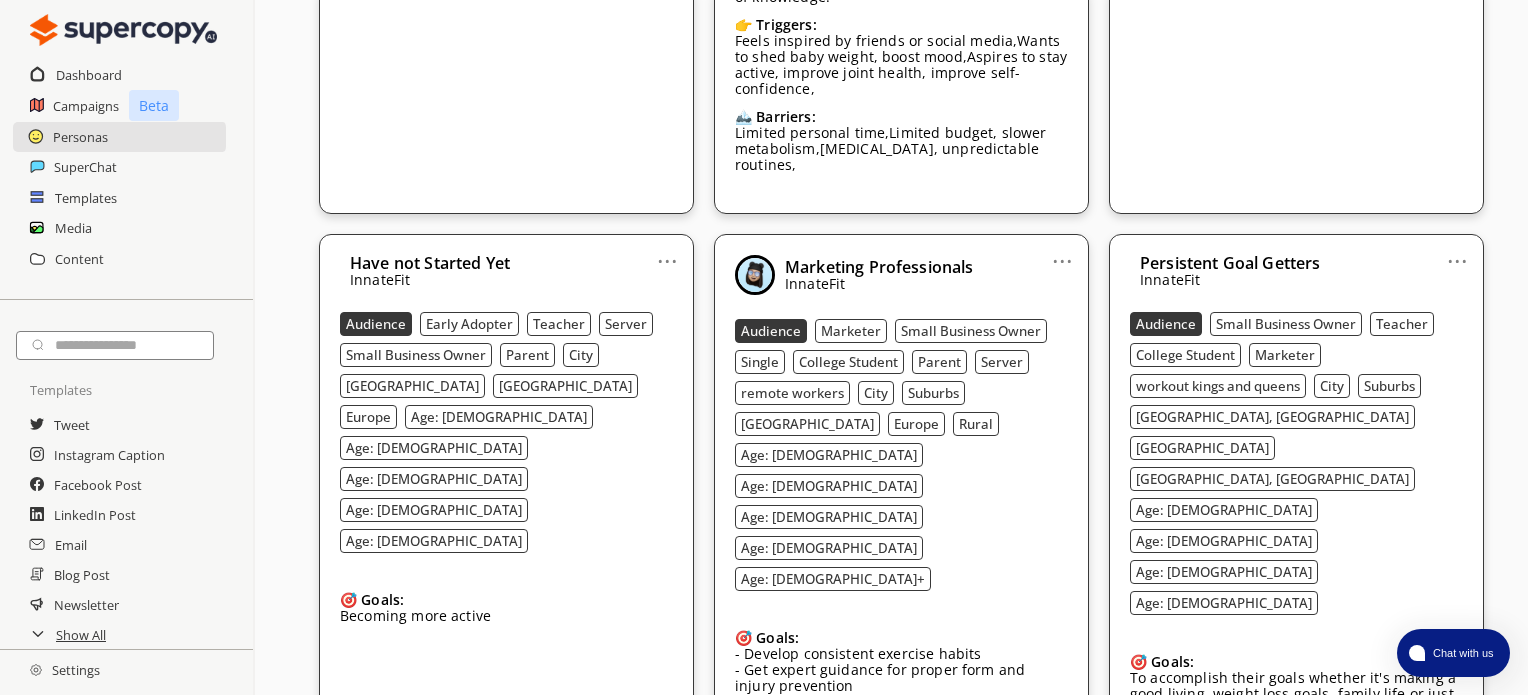 click on "InnateFit" at bounding box center (879, 284) 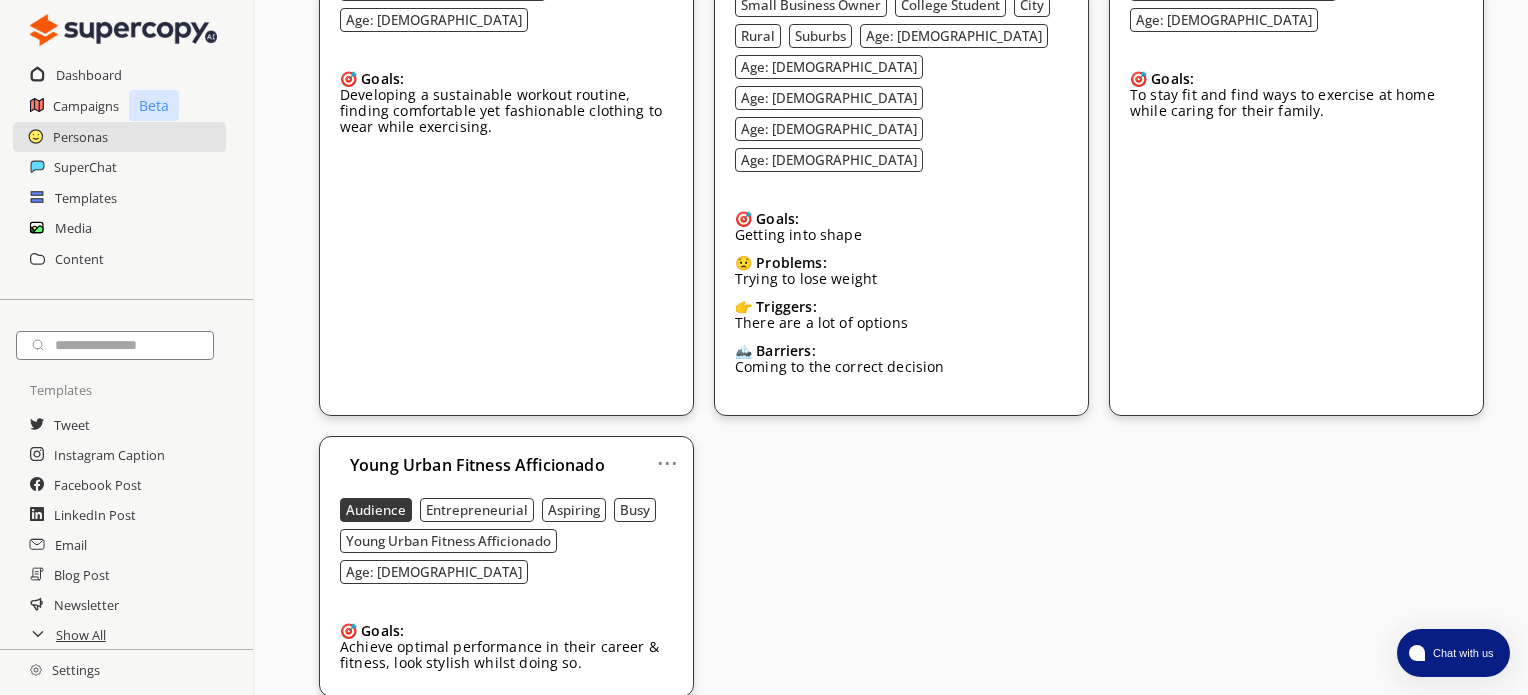 scroll, scrollTop: 2652, scrollLeft: 0, axis: vertical 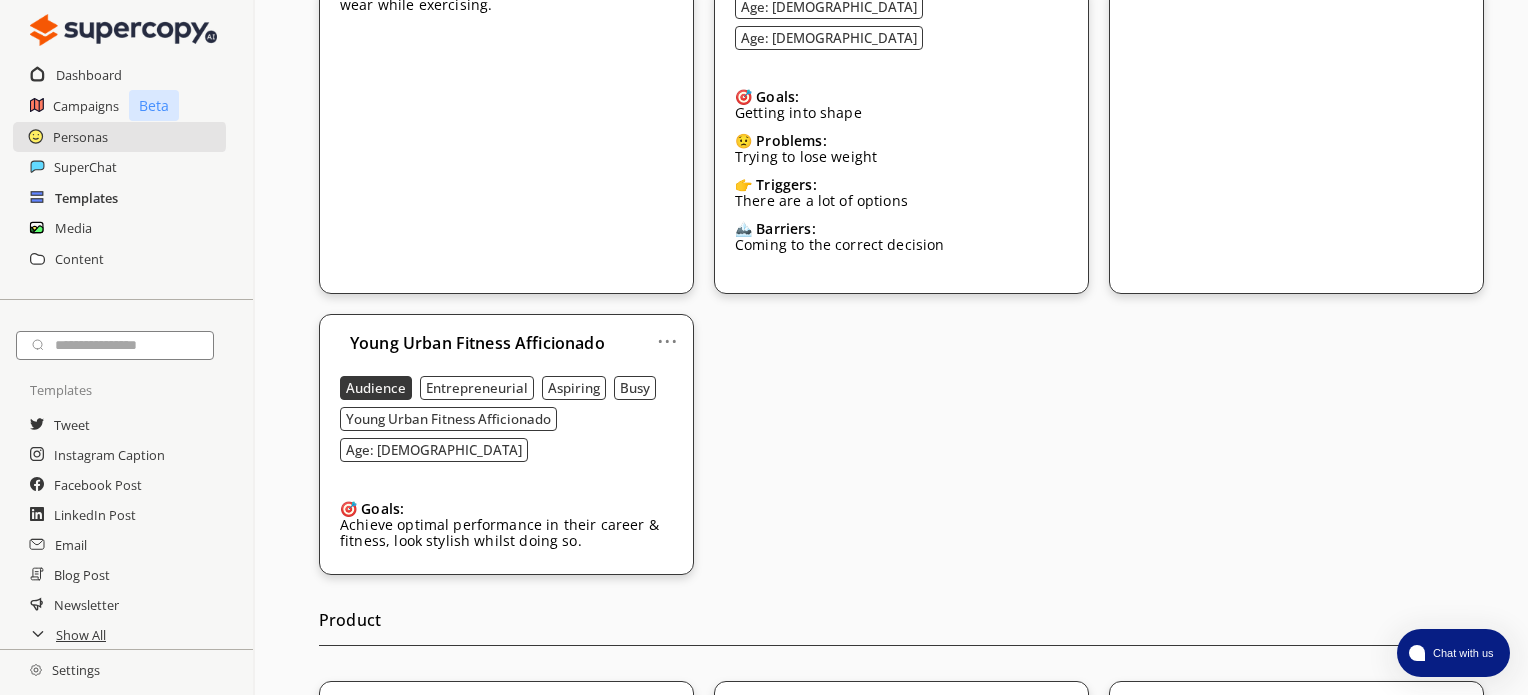 click on "Templates" at bounding box center (86, 198) 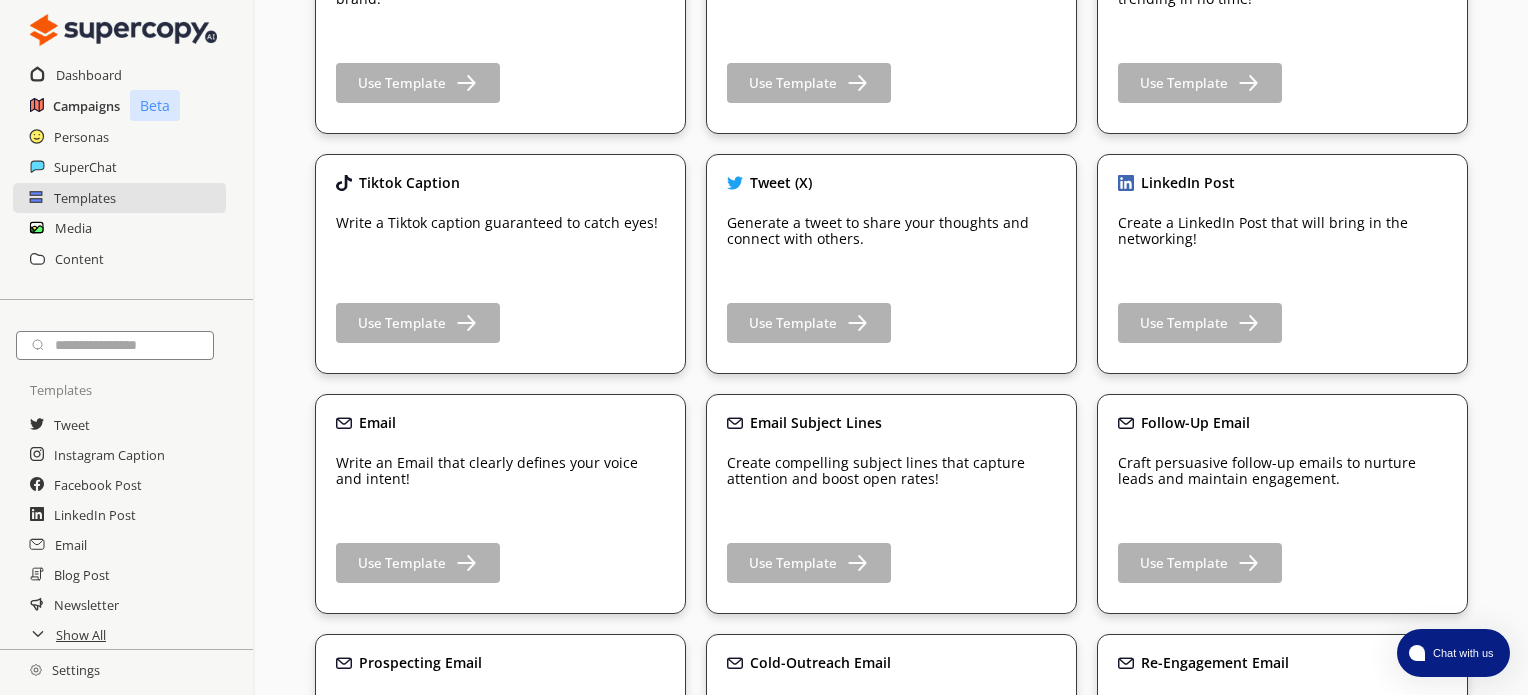 scroll, scrollTop: 269, scrollLeft: 0, axis: vertical 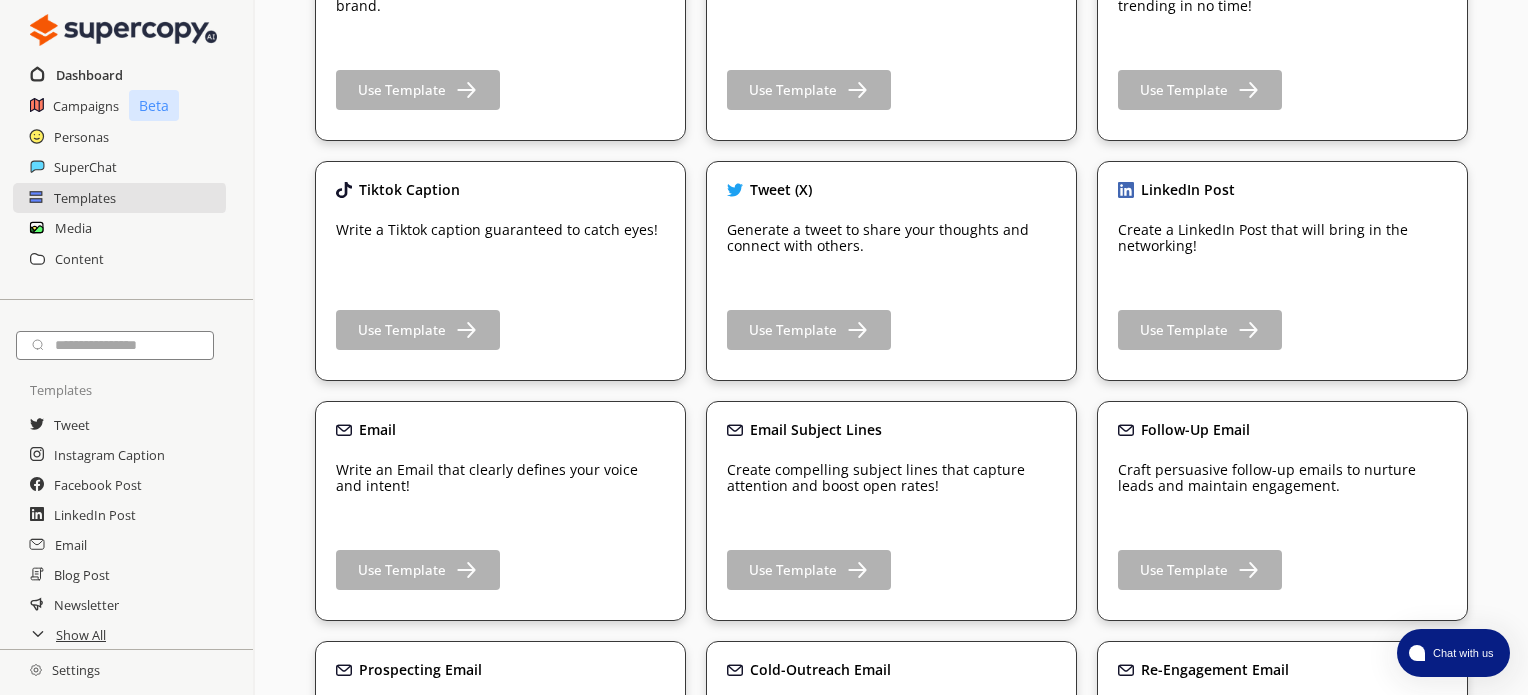 click on "Dashboard" at bounding box center (89, 75) 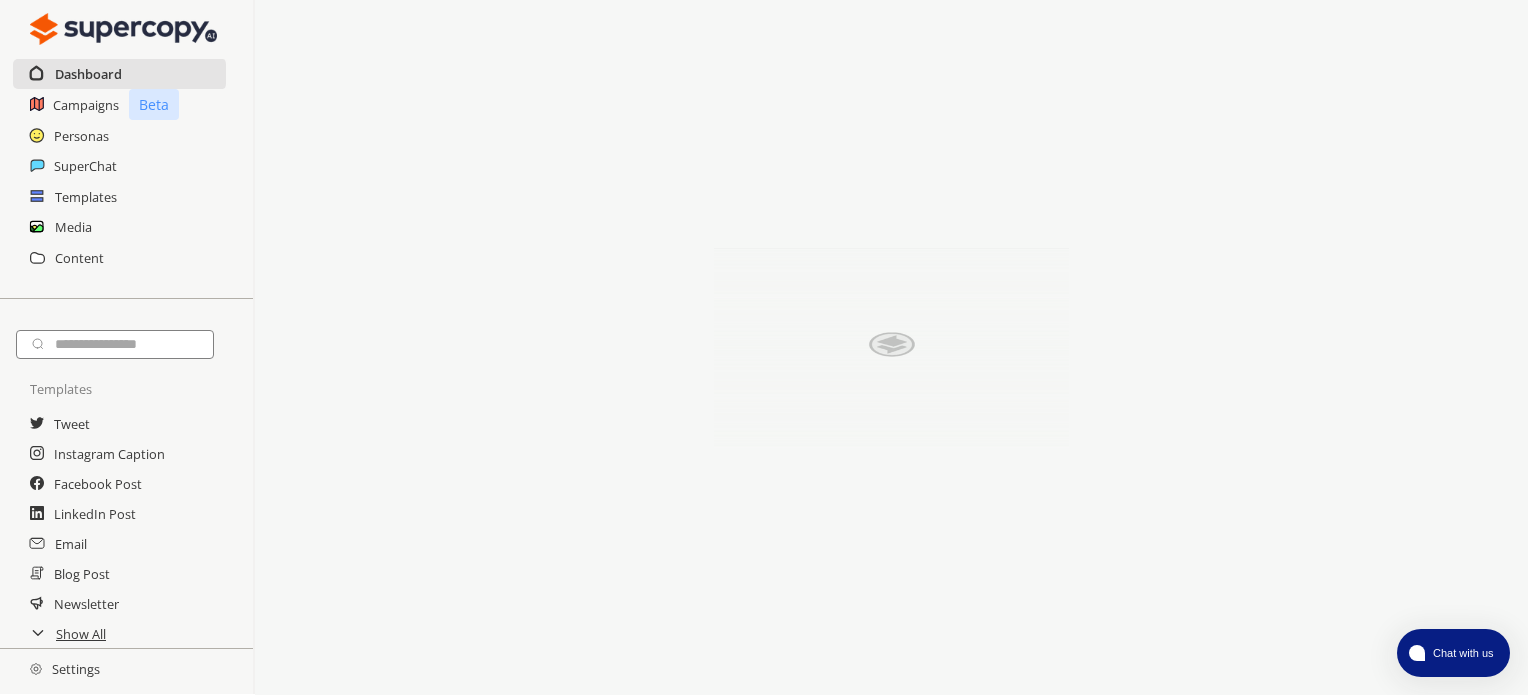 scroll, scrollTop: 0, scrollLeft: 0, axis: both 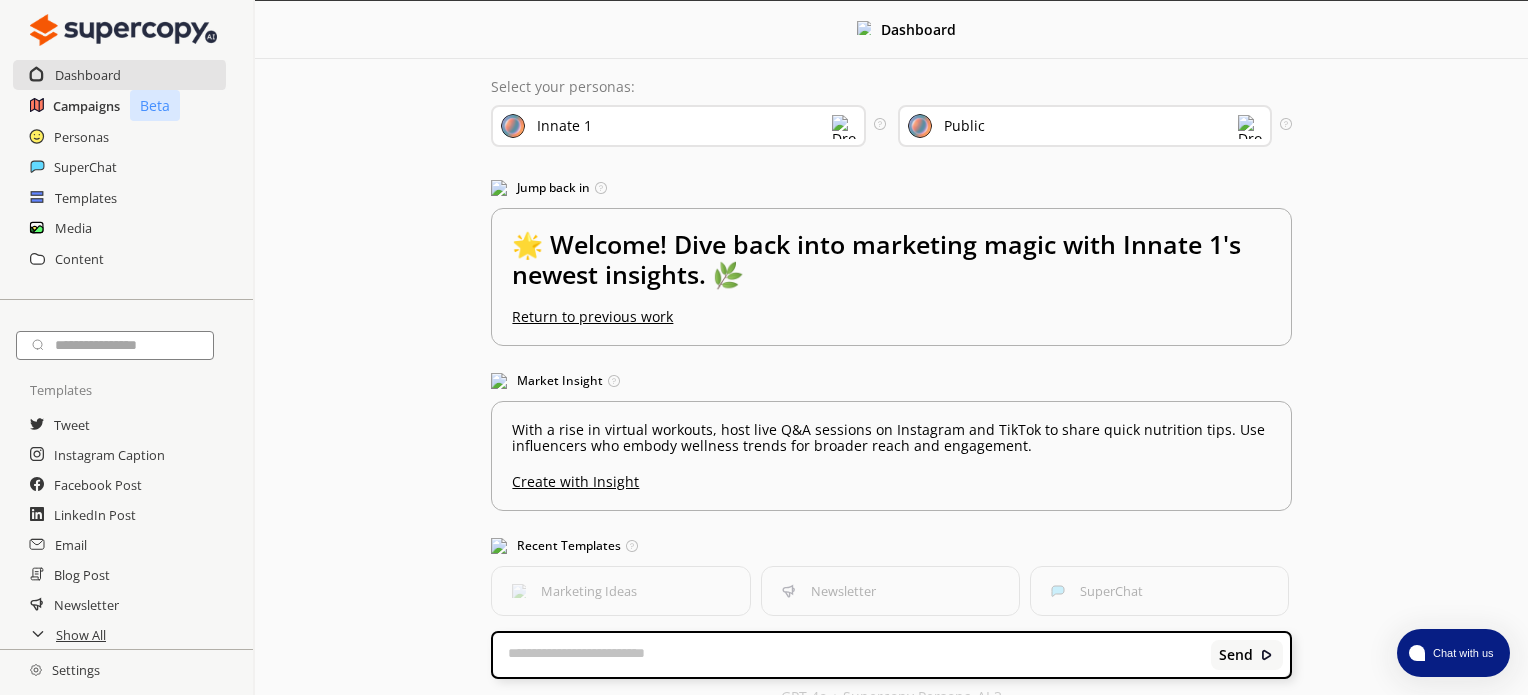 click on "Campaigns" at bounding box center [86, 106] 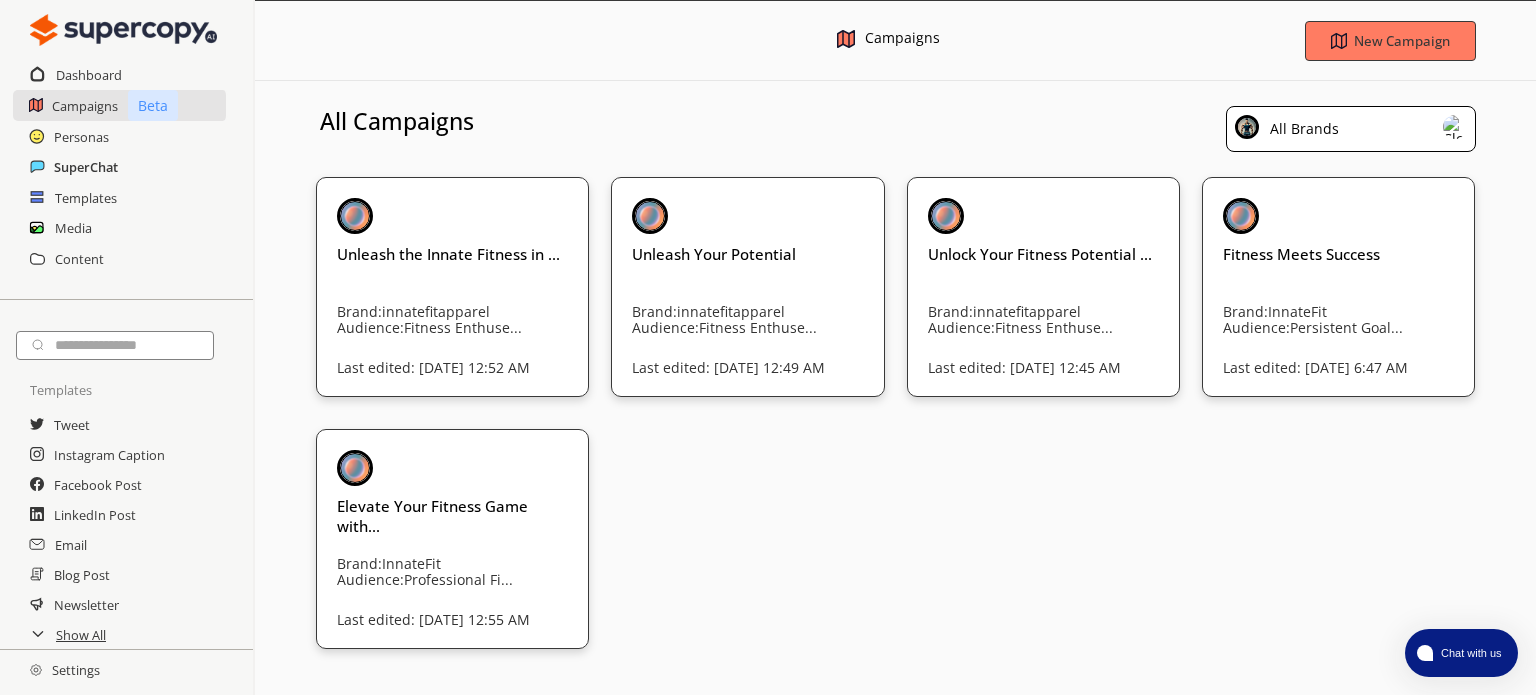 click on "SuperChat" at bounding box center (86, 167) 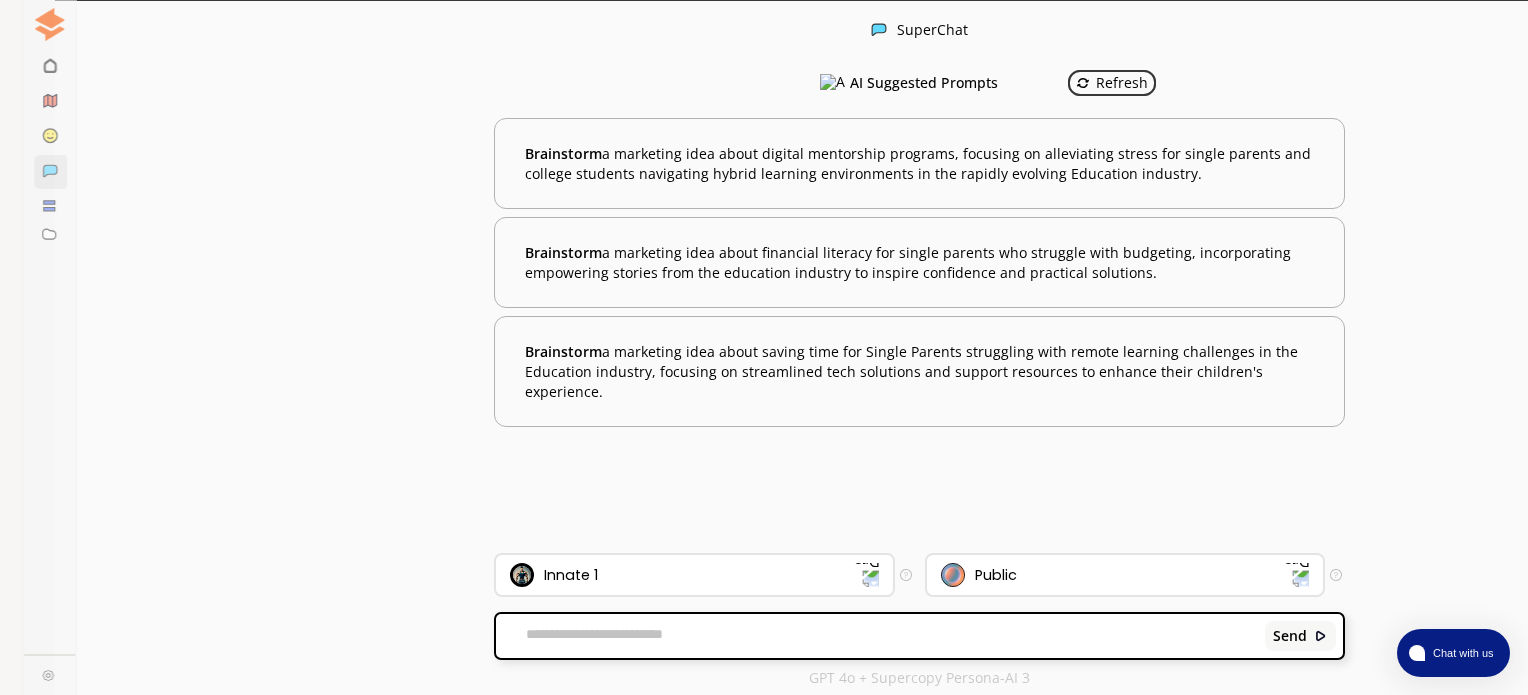 click on "Refresh" at bounding box center (1112, 83) 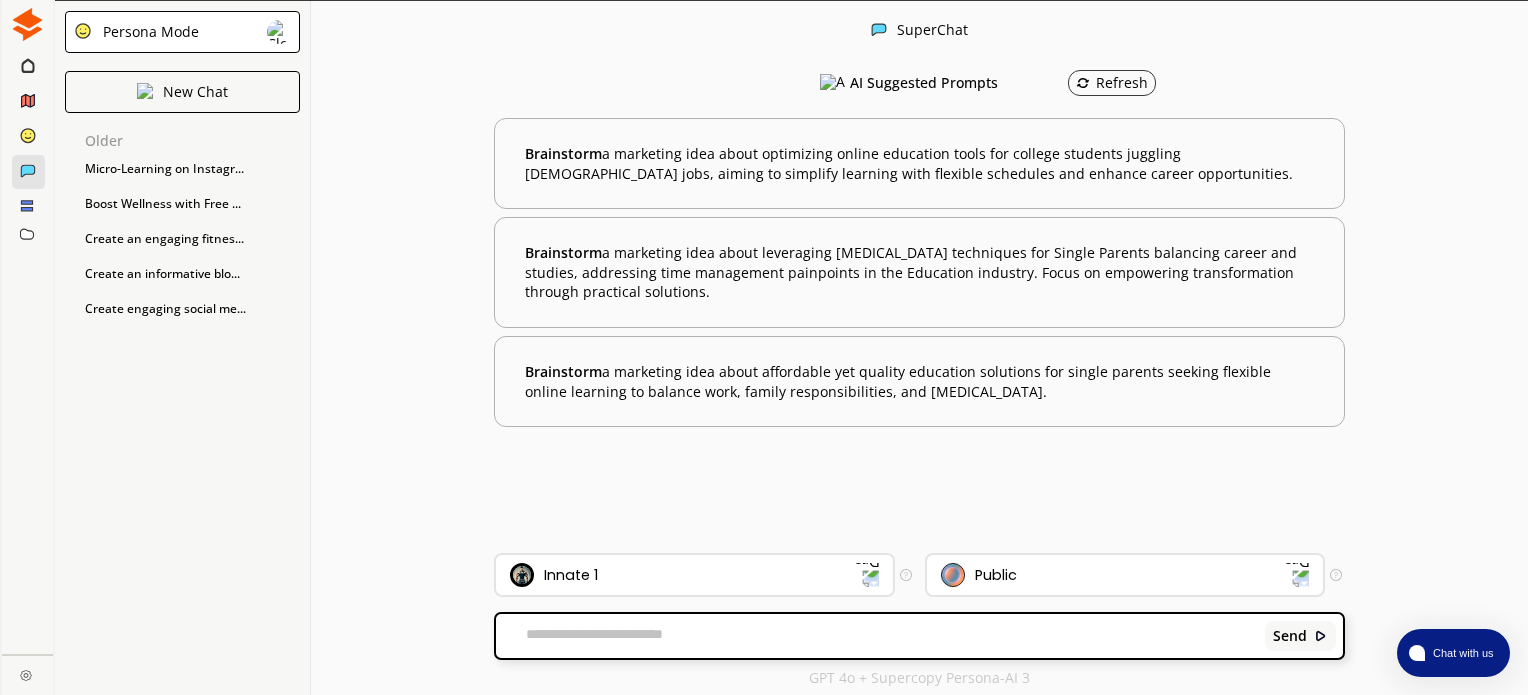 click at bounding box center (279, 32) 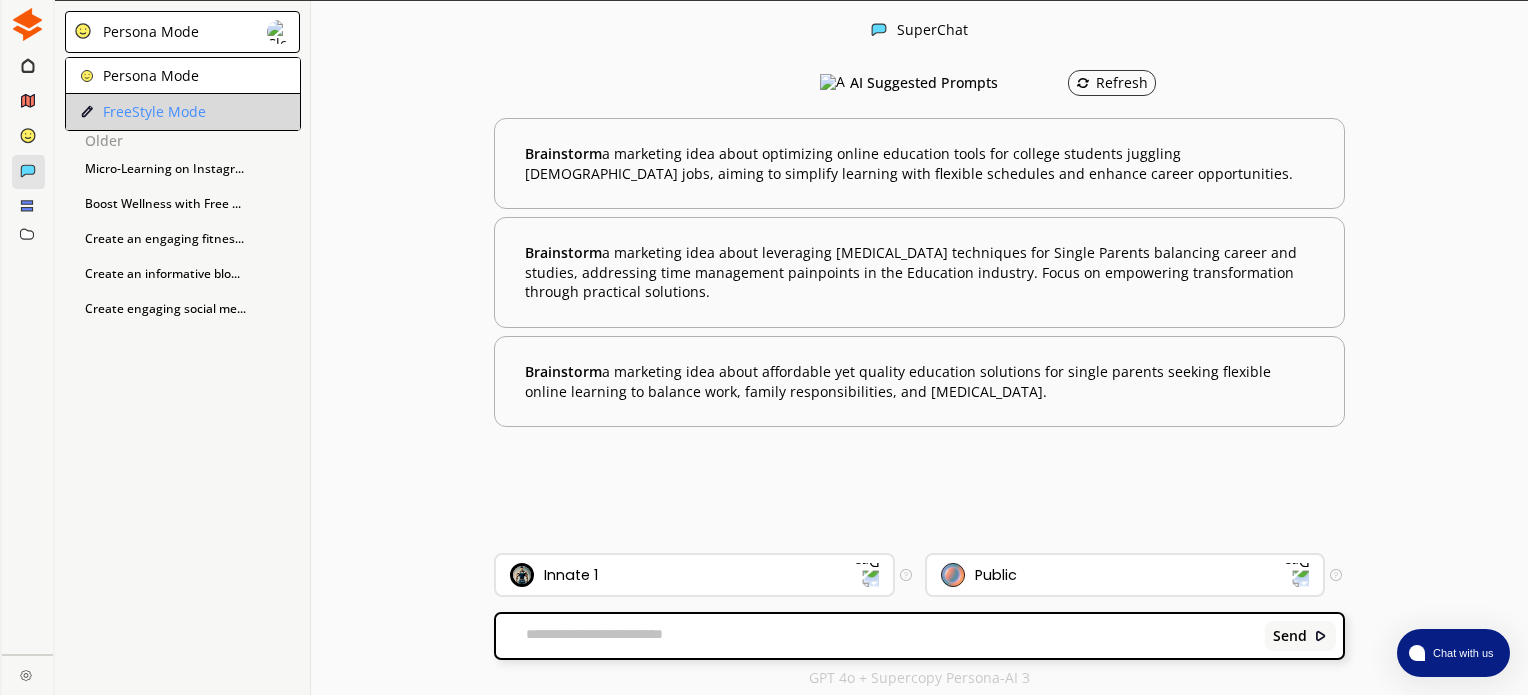 click on "FreeStyle Mode" at bounding box center [183, 112] 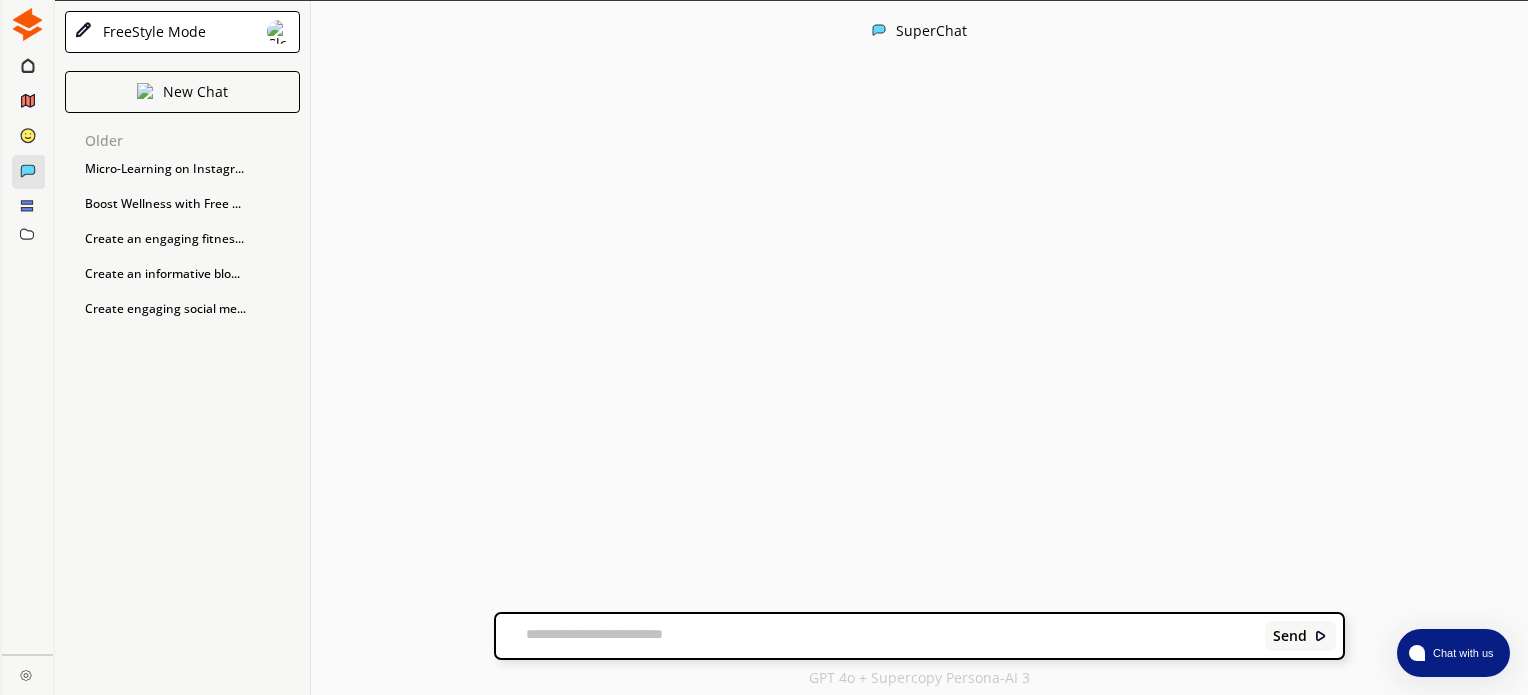 click at bounding box center [27, 24] 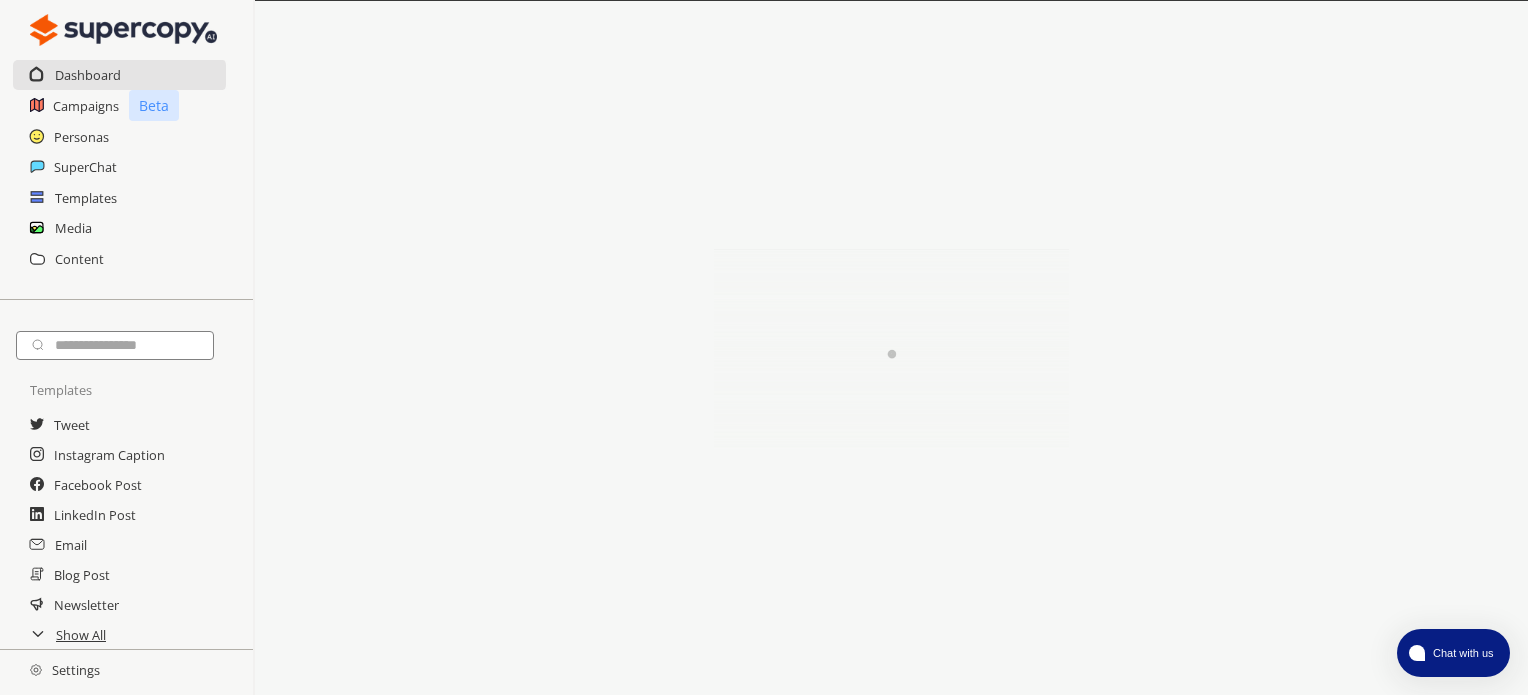 scroll, scrollTop: 0, scrollLeft: 0, axis: both 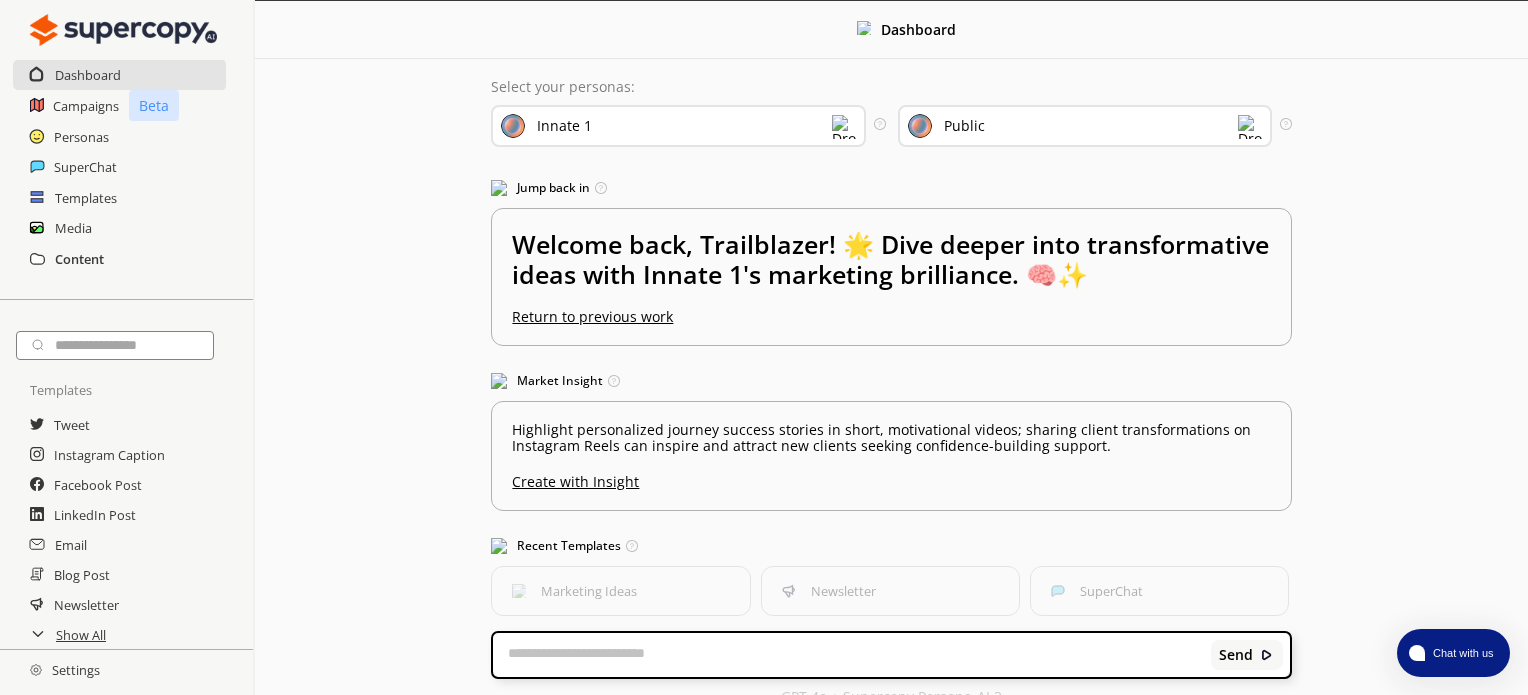 click on "Content" at bounding box center [79, 259] 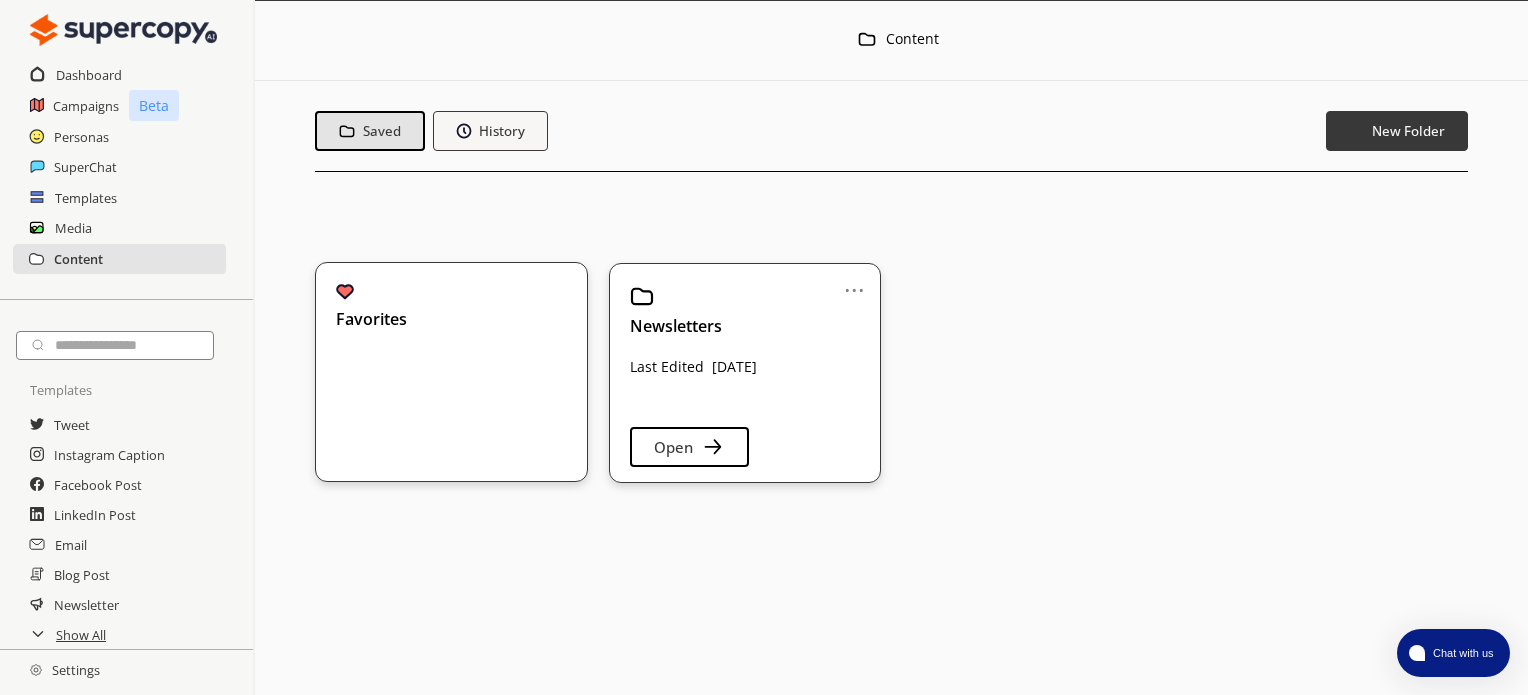 scroll, scrollTop: 0, scrollLeft: 0, axis: both 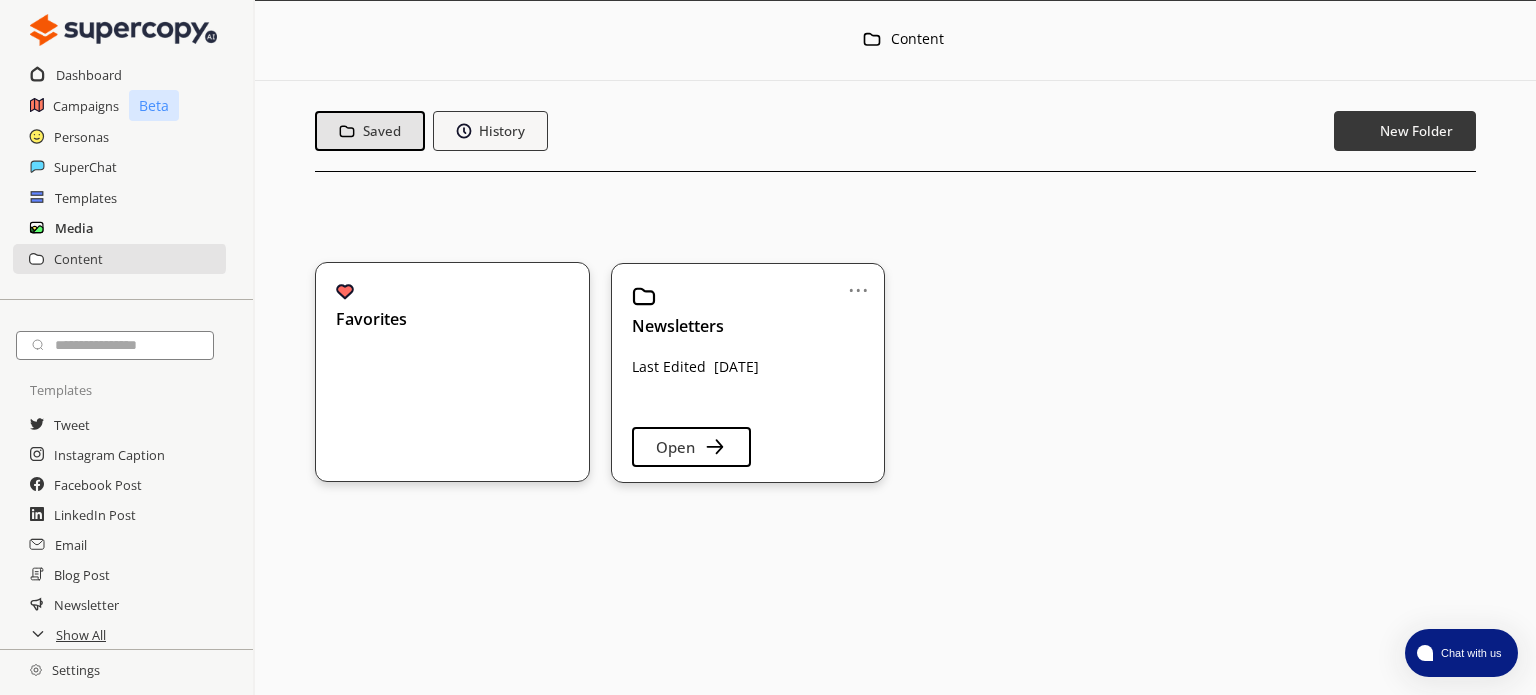 click on "Media" at bounding box center (74, 228) 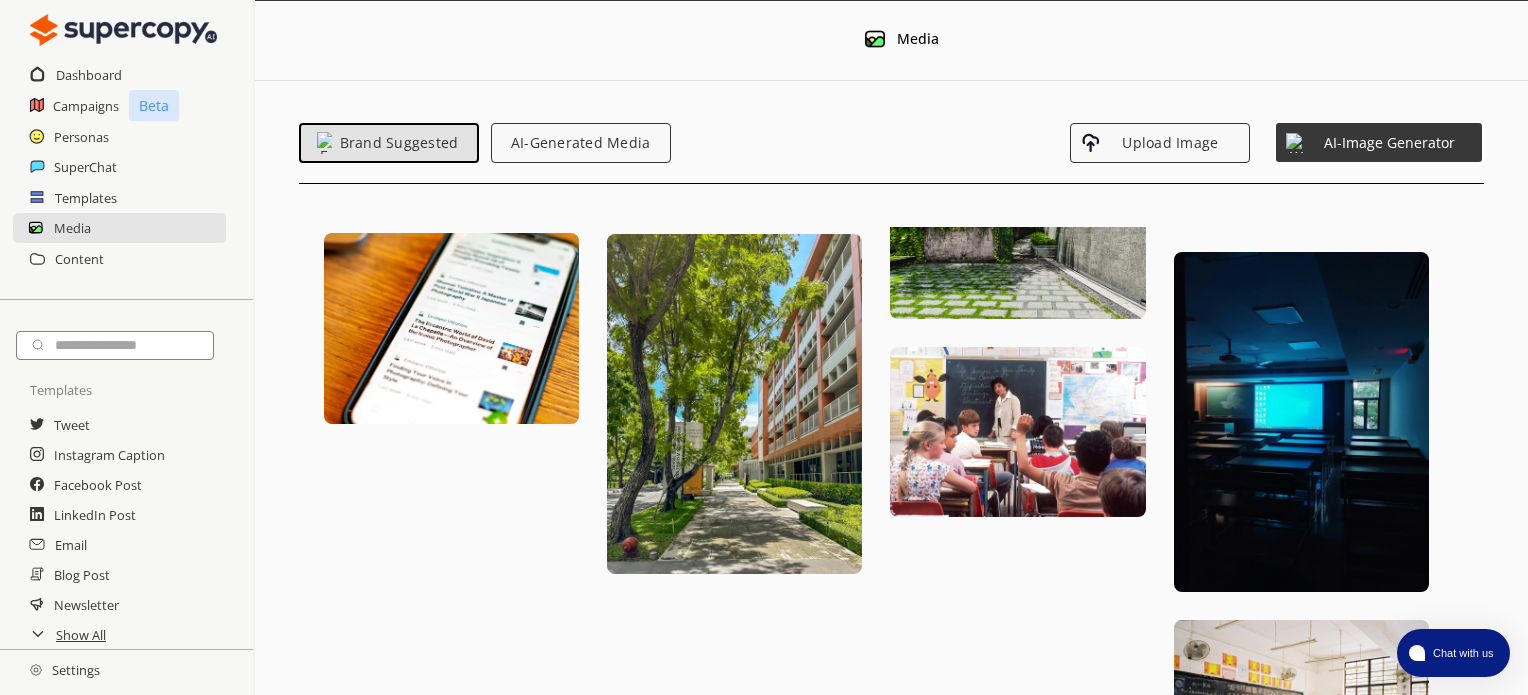scroll, scrollTop: 1694, scrollLeft: 0, axis: vertical 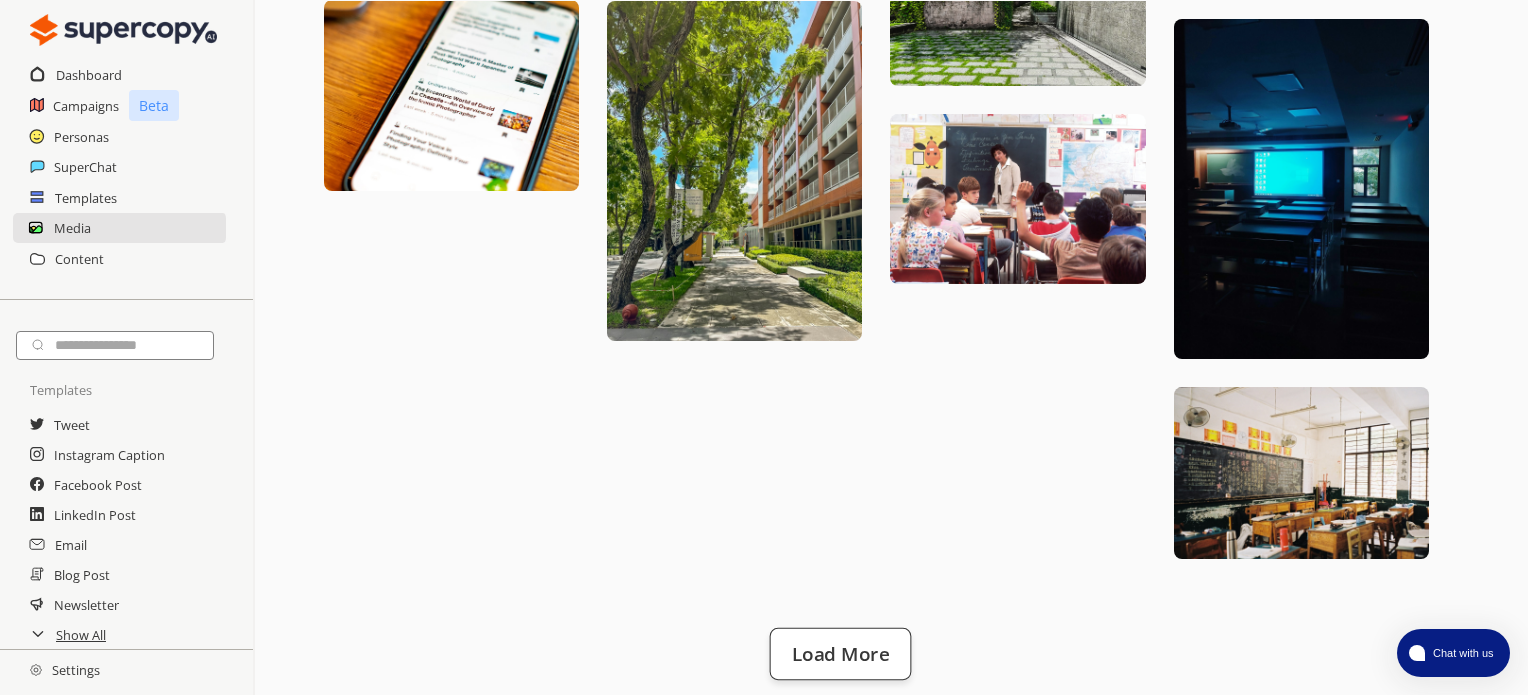 click on "Load More" at bounding box center [841, 653] 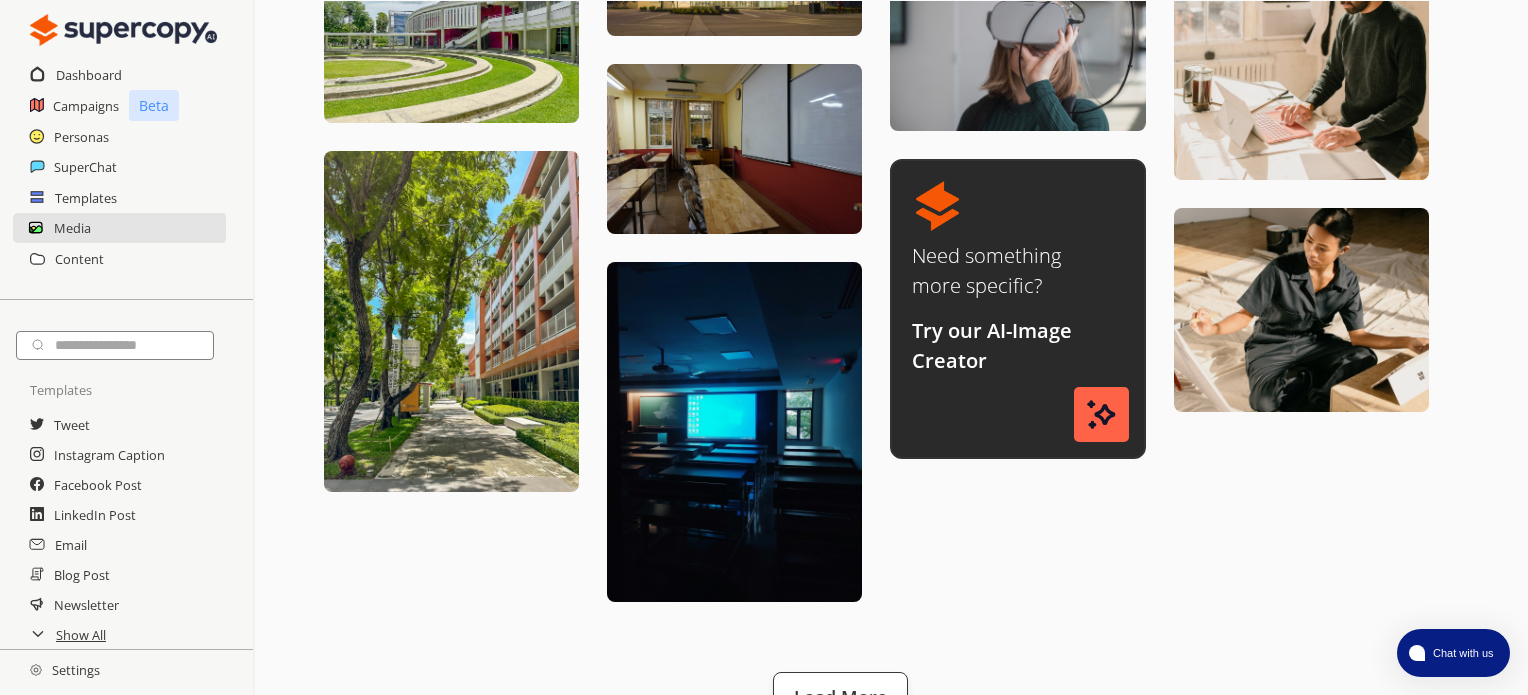 scroll, scrollTop: 3338, scrollLeft: 0, axis: vertical 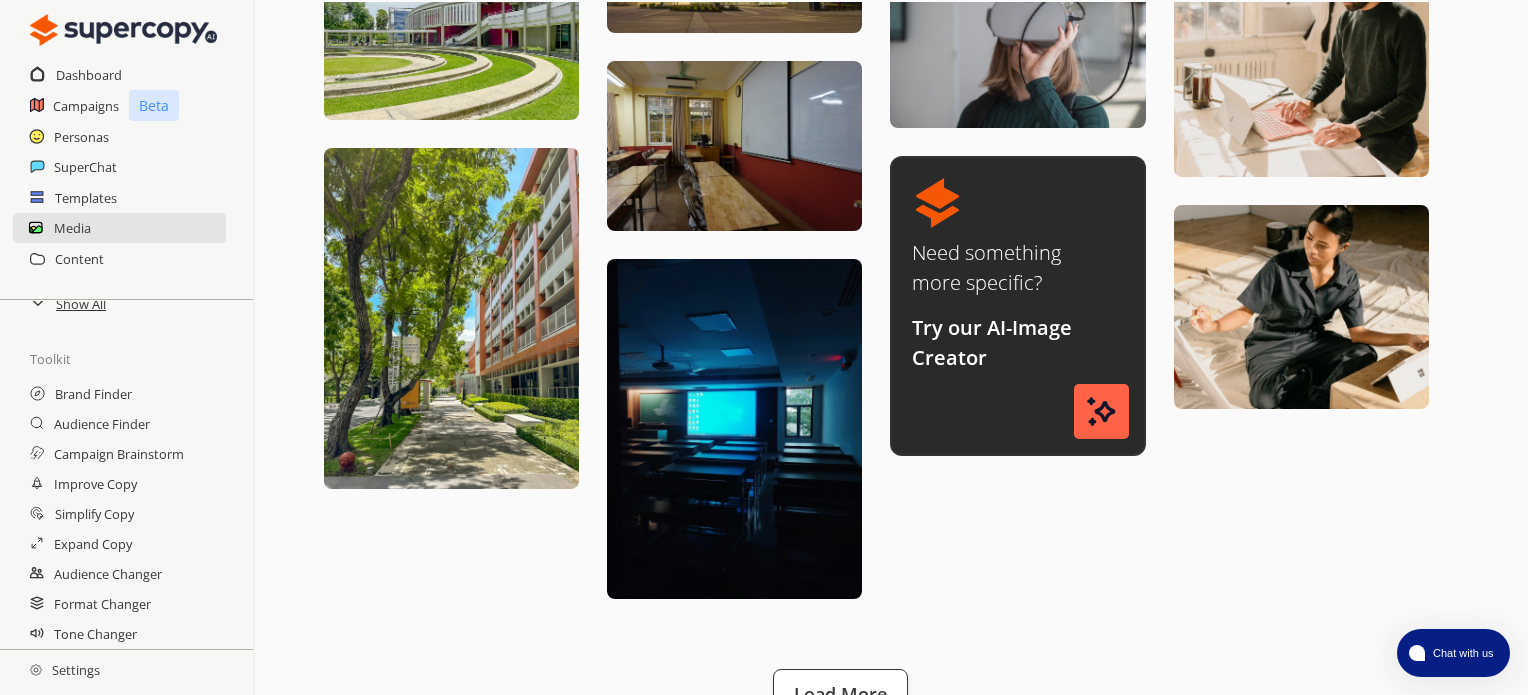 click on "Settings" at bounding box center (65, 670) 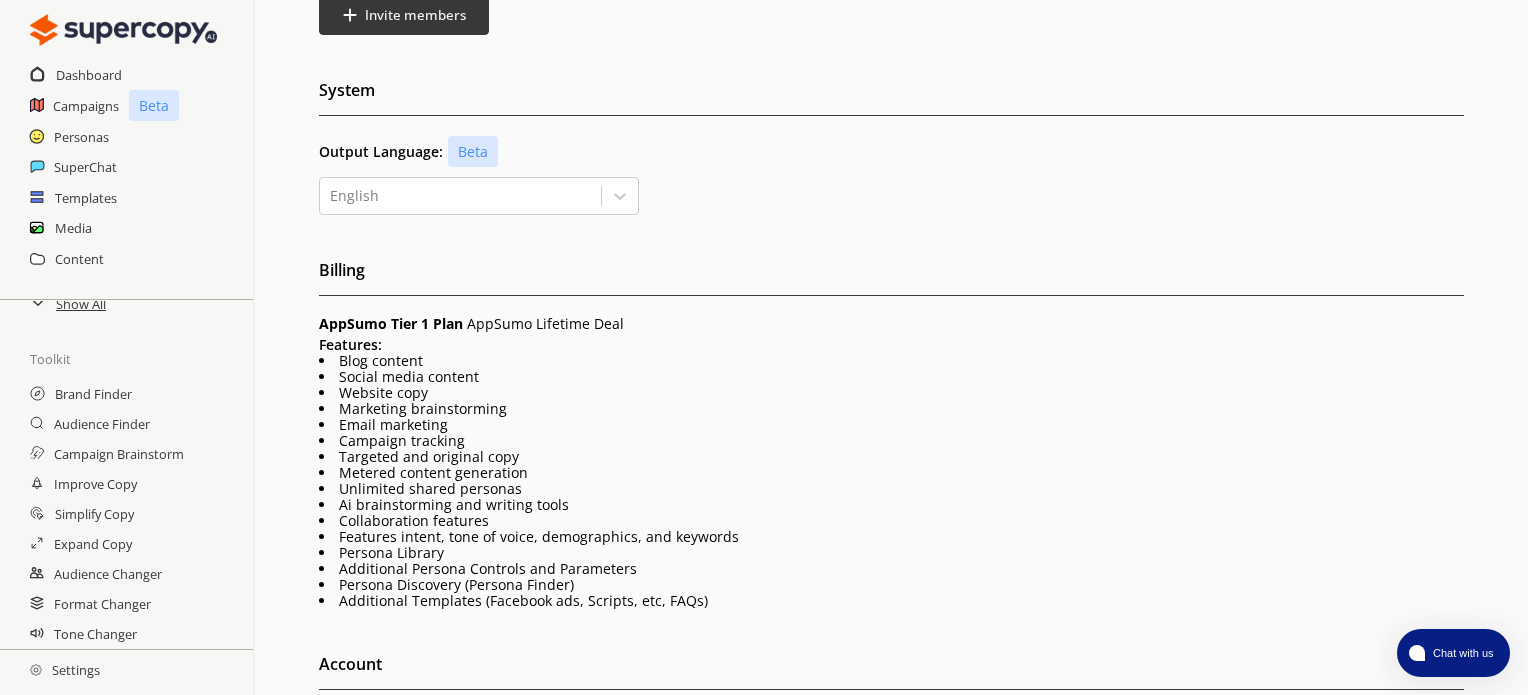 scroll, scrollTop: 436, scrollLeft: 0, axis: vertical 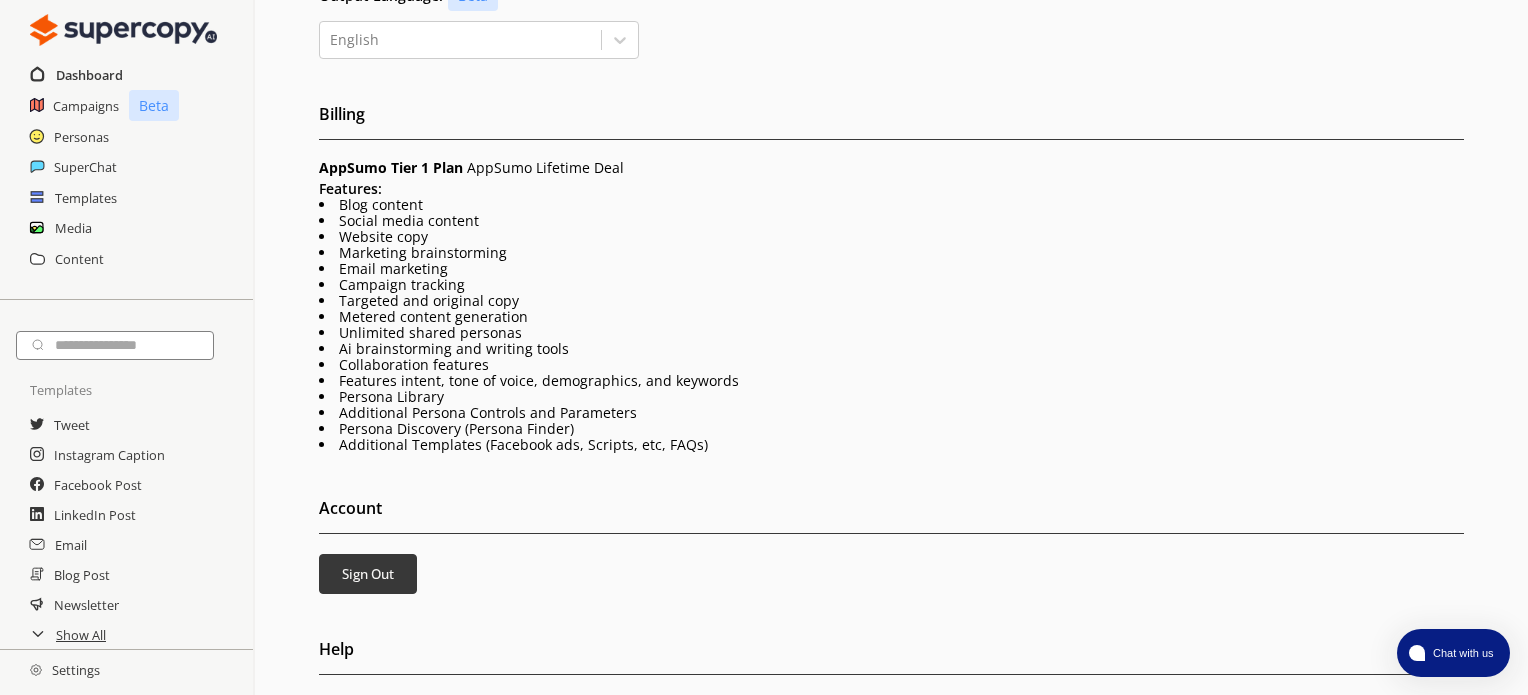 click on "Dashboard" at bounding box center (89, 75) 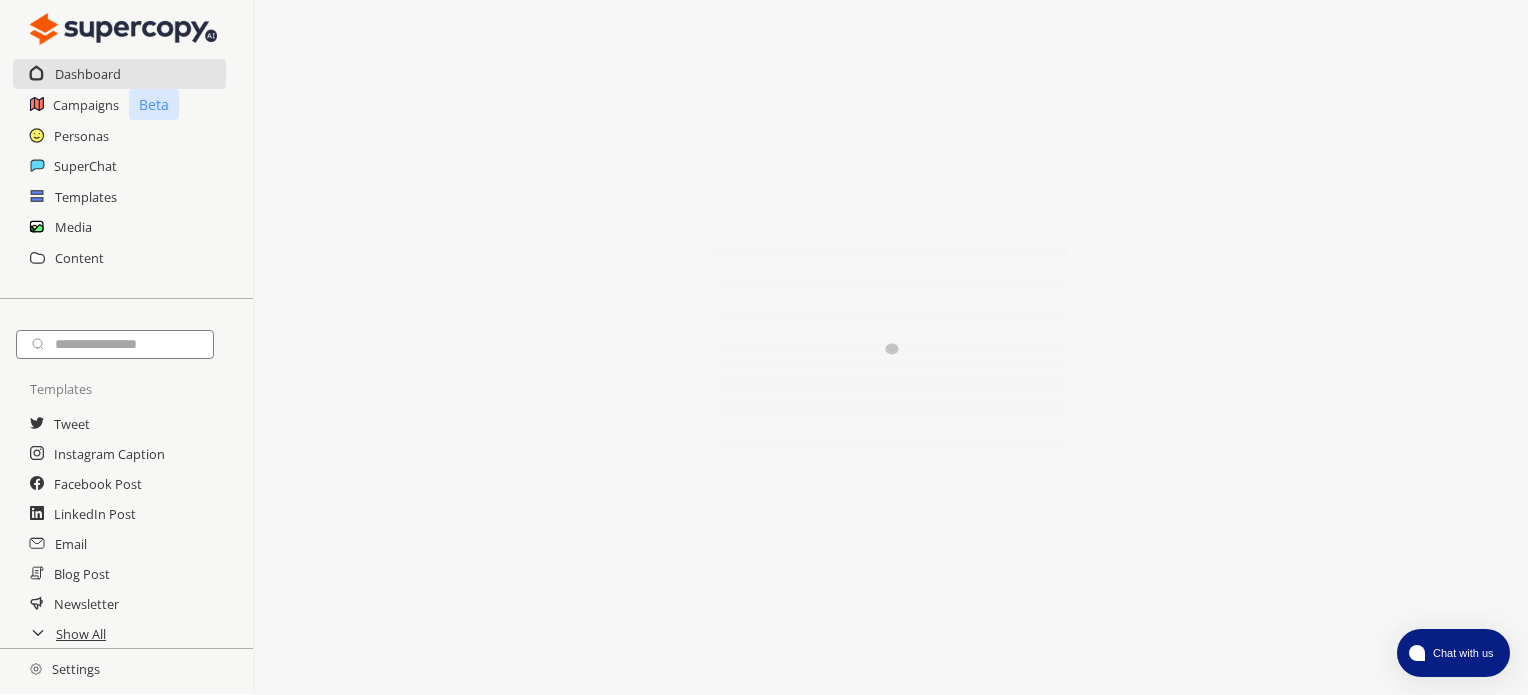 scroll, scrollTop: 0, scrollLeft: 0, axis: both 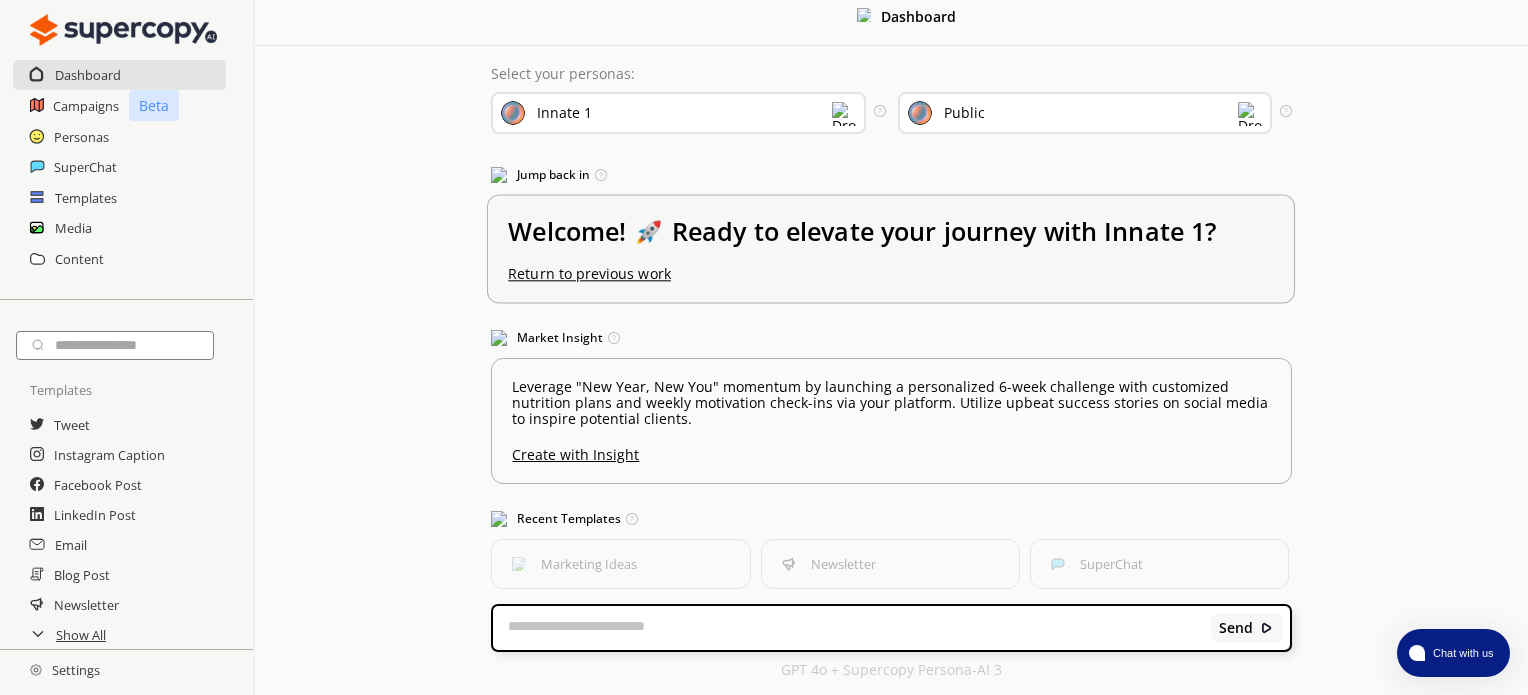 click on "Return to previous work" at bounding box center [590, 274] 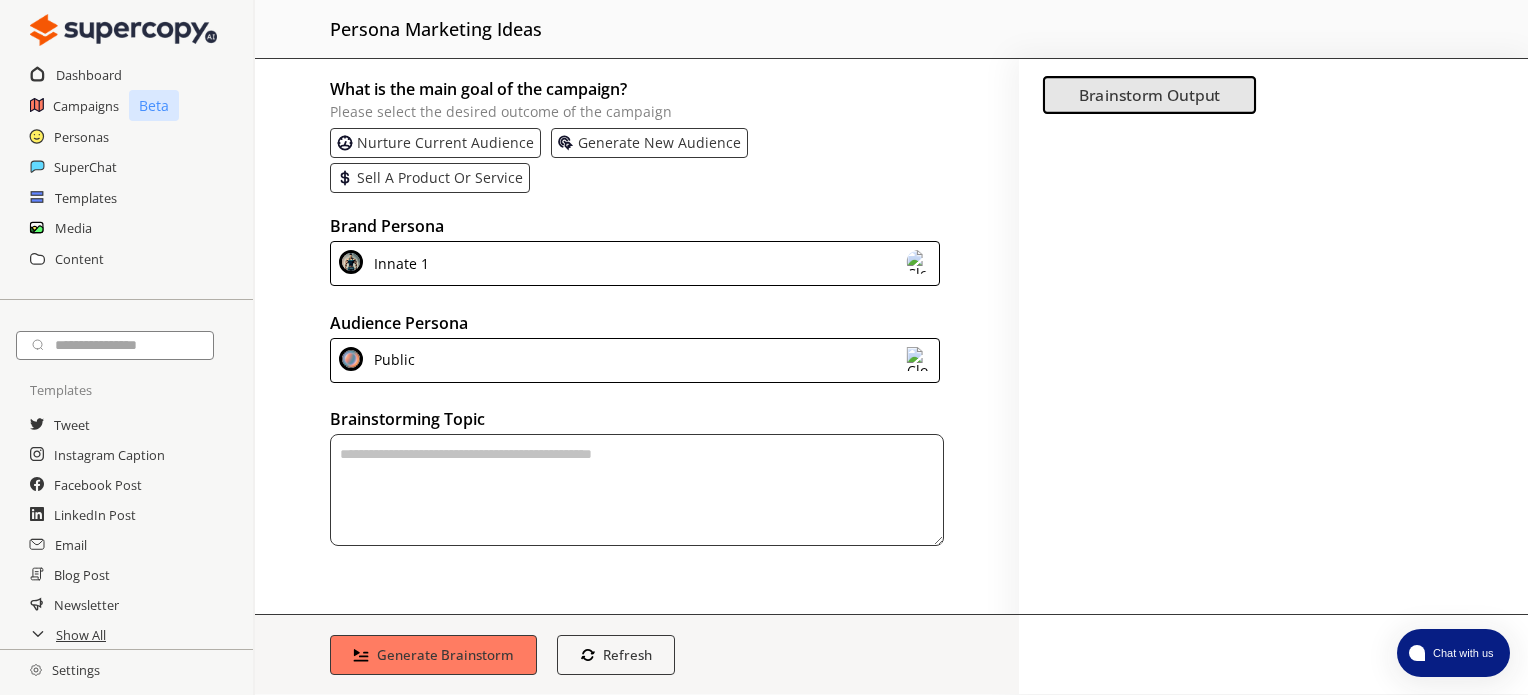 scroll, scrollTop: 0, scrollLeft: 0, axis: both 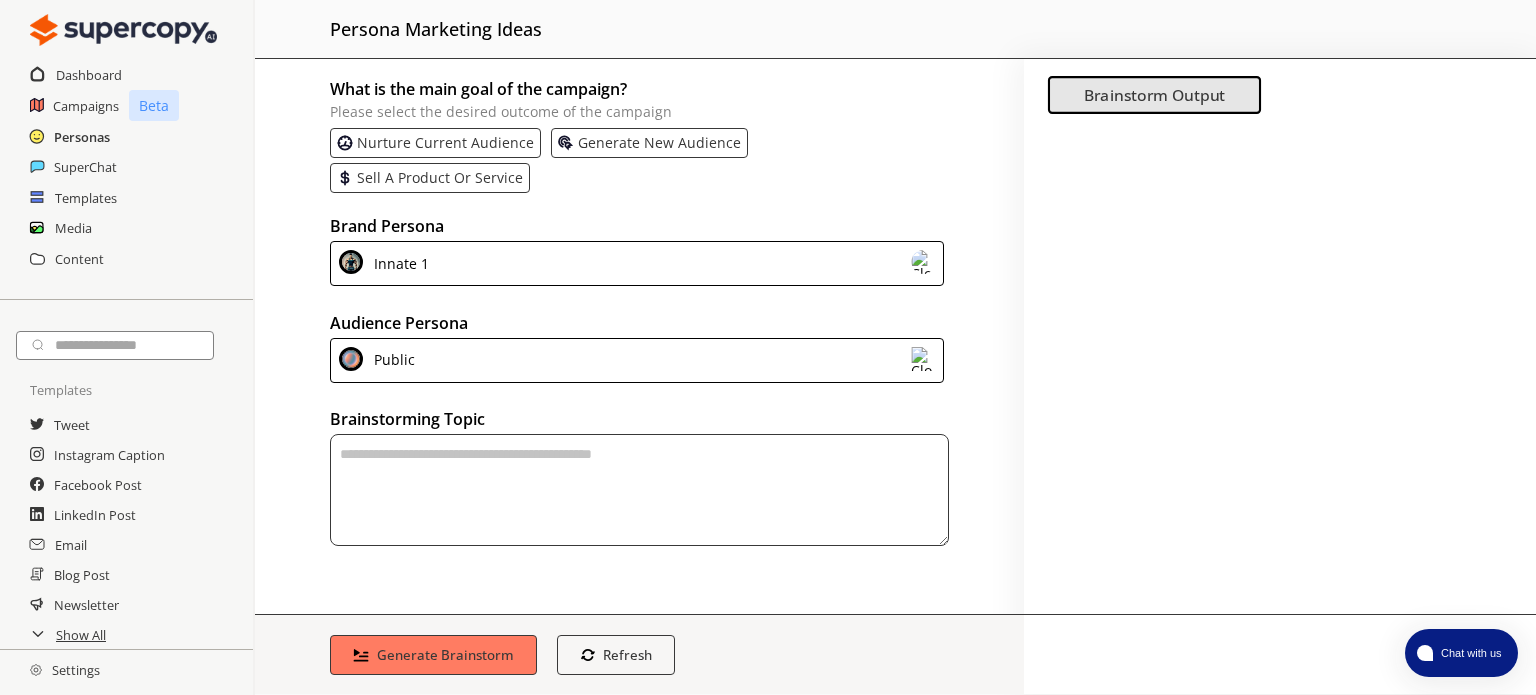 click on "Personas" at bounding box center [82, 137] 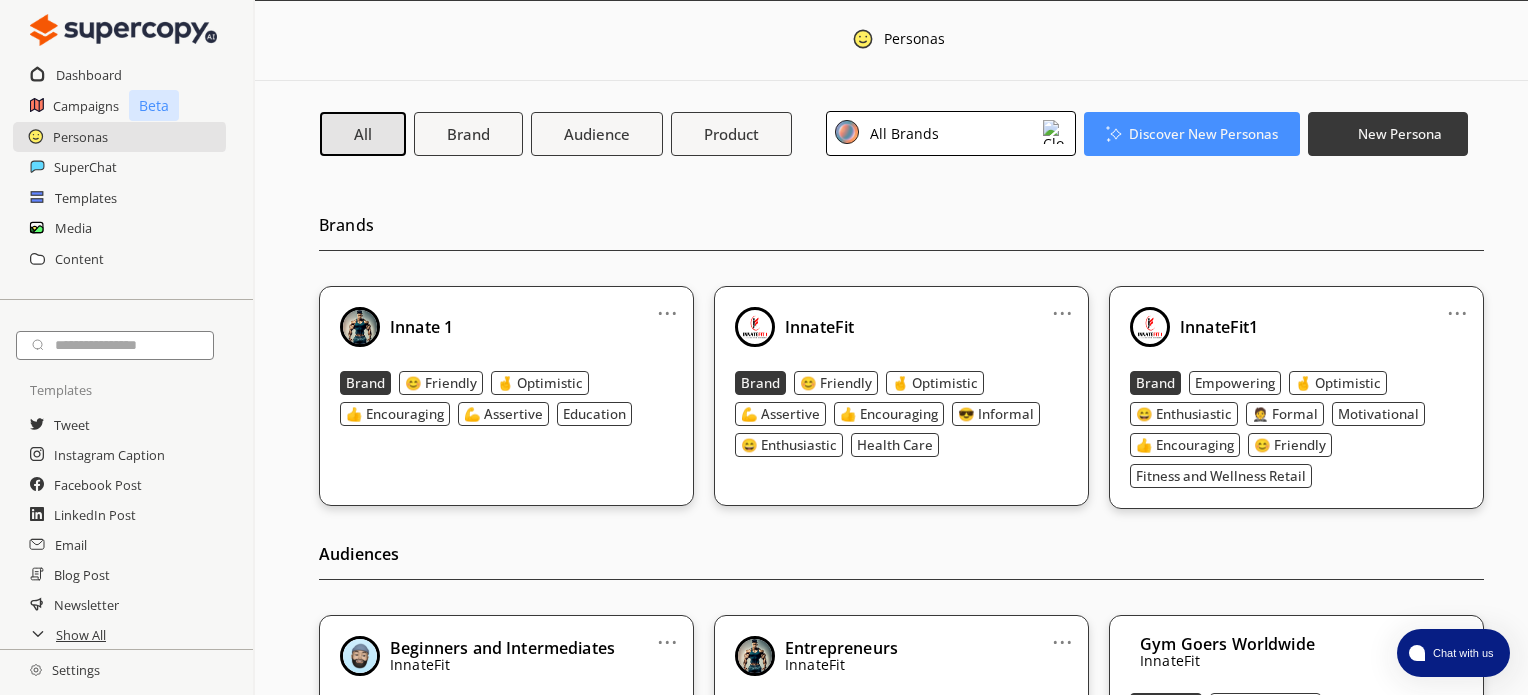 click on "..." at bounding box center [667, 305] 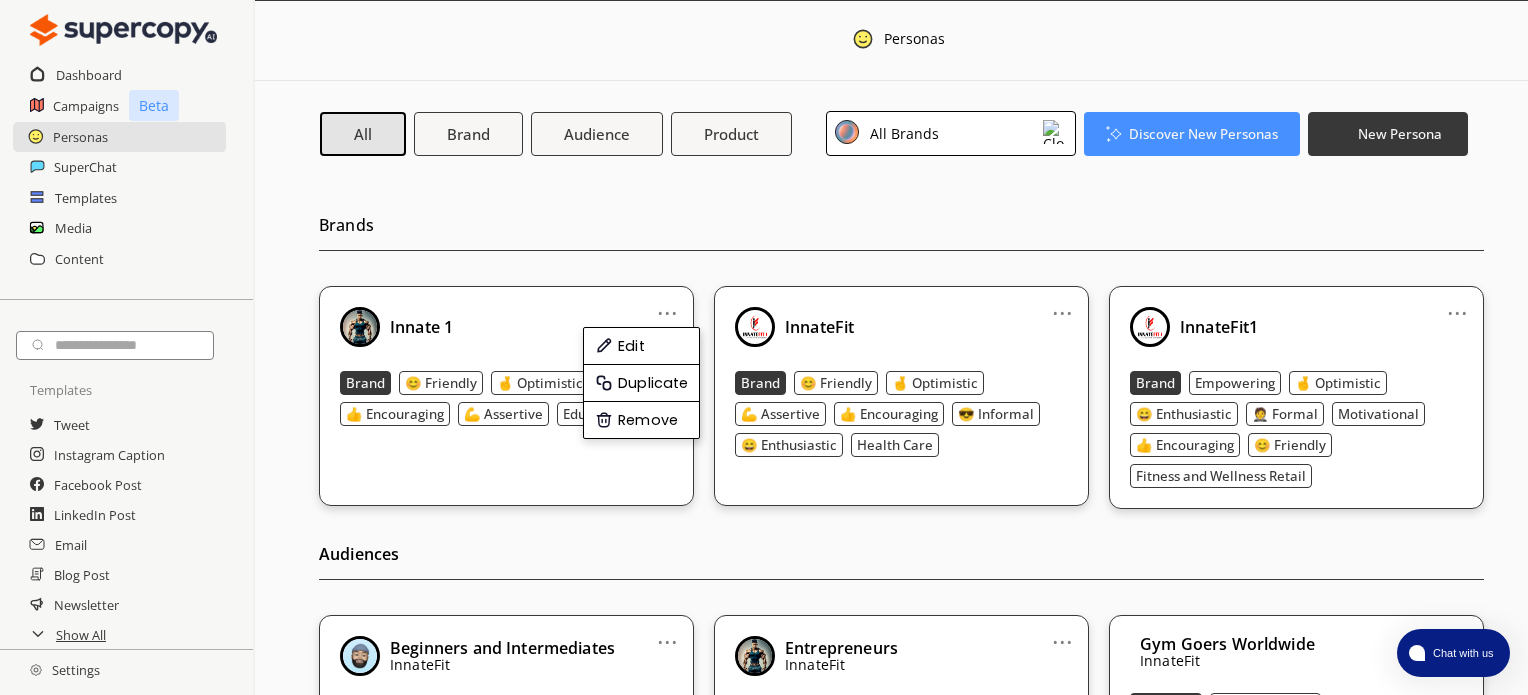 click on "Brands" at bounding box center (901, 230) 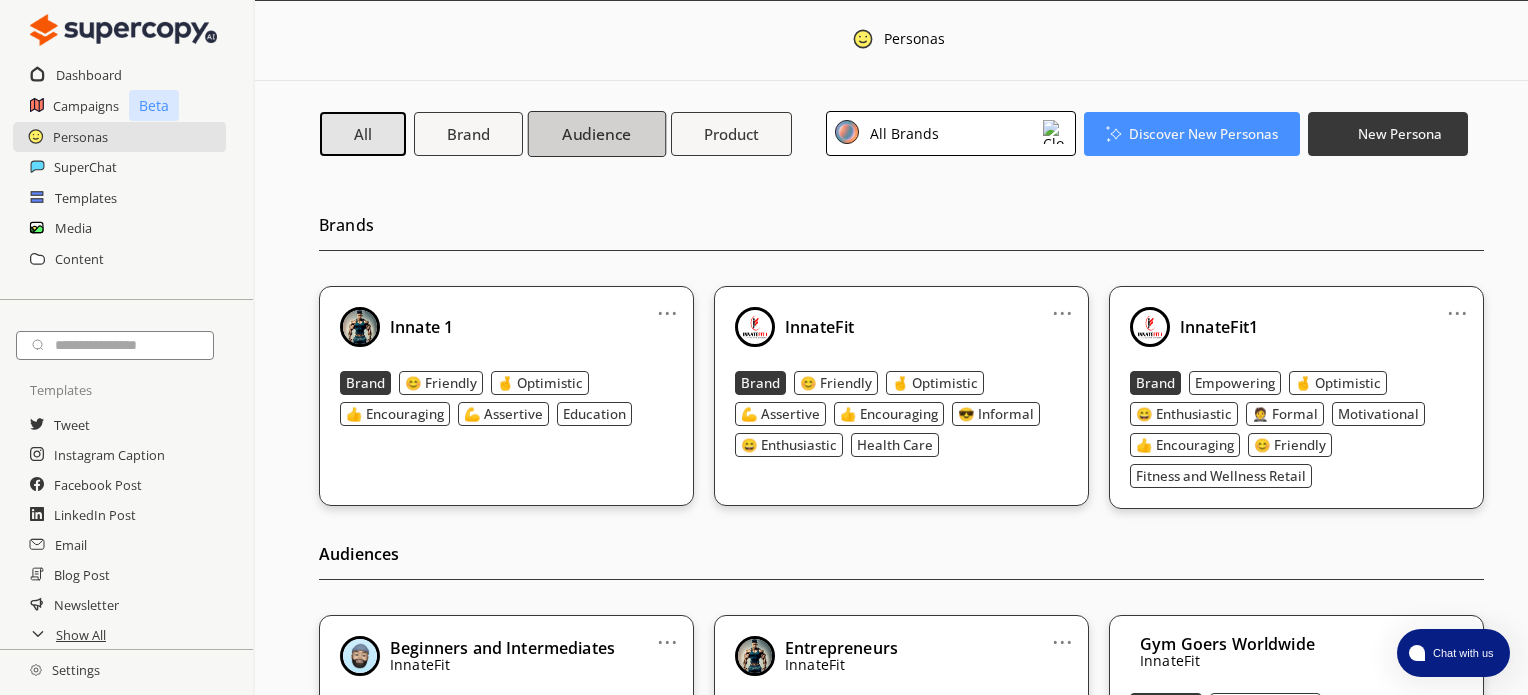 drag, startPoint x: 586, startPoint y: 142, endPoint x: 616, endPoint y: 154, distance: 32.31099 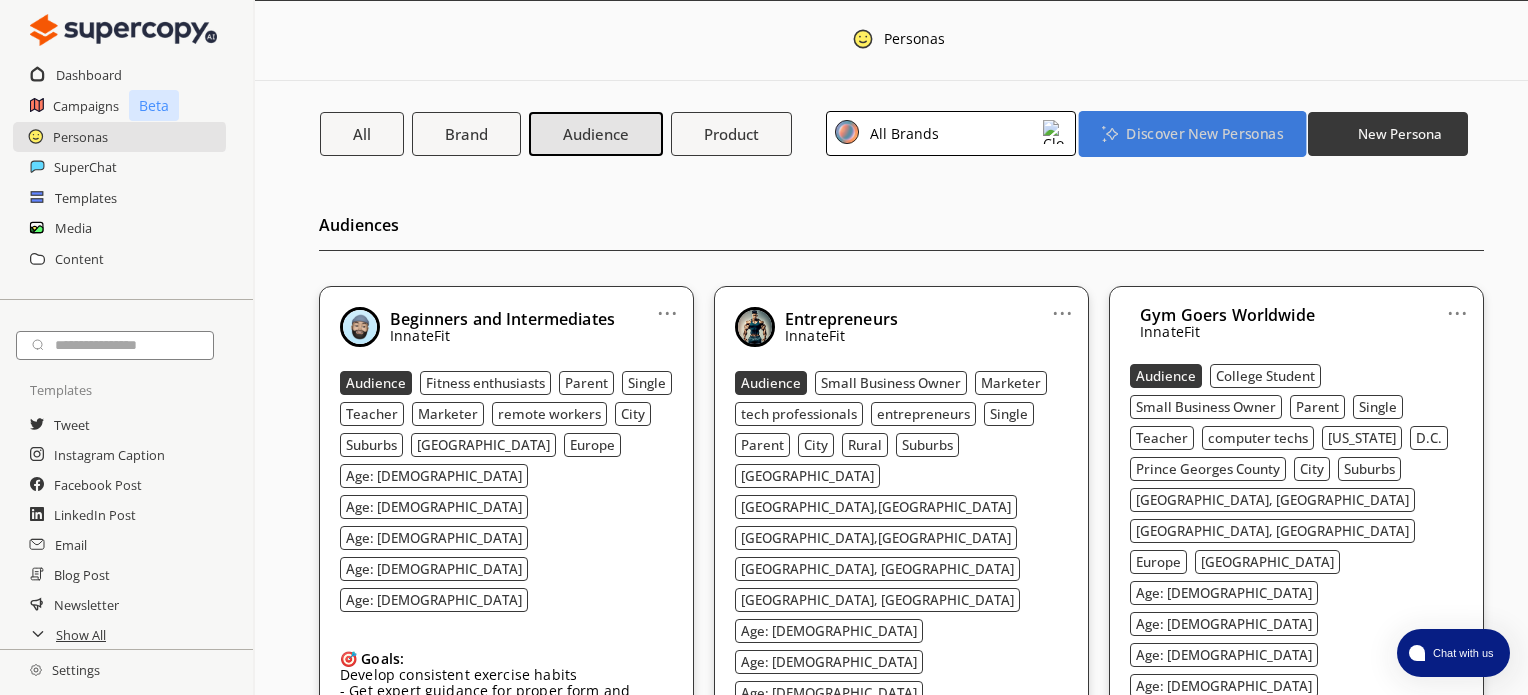 click on "Discover New Personas" at bounding box center (1204, 133) 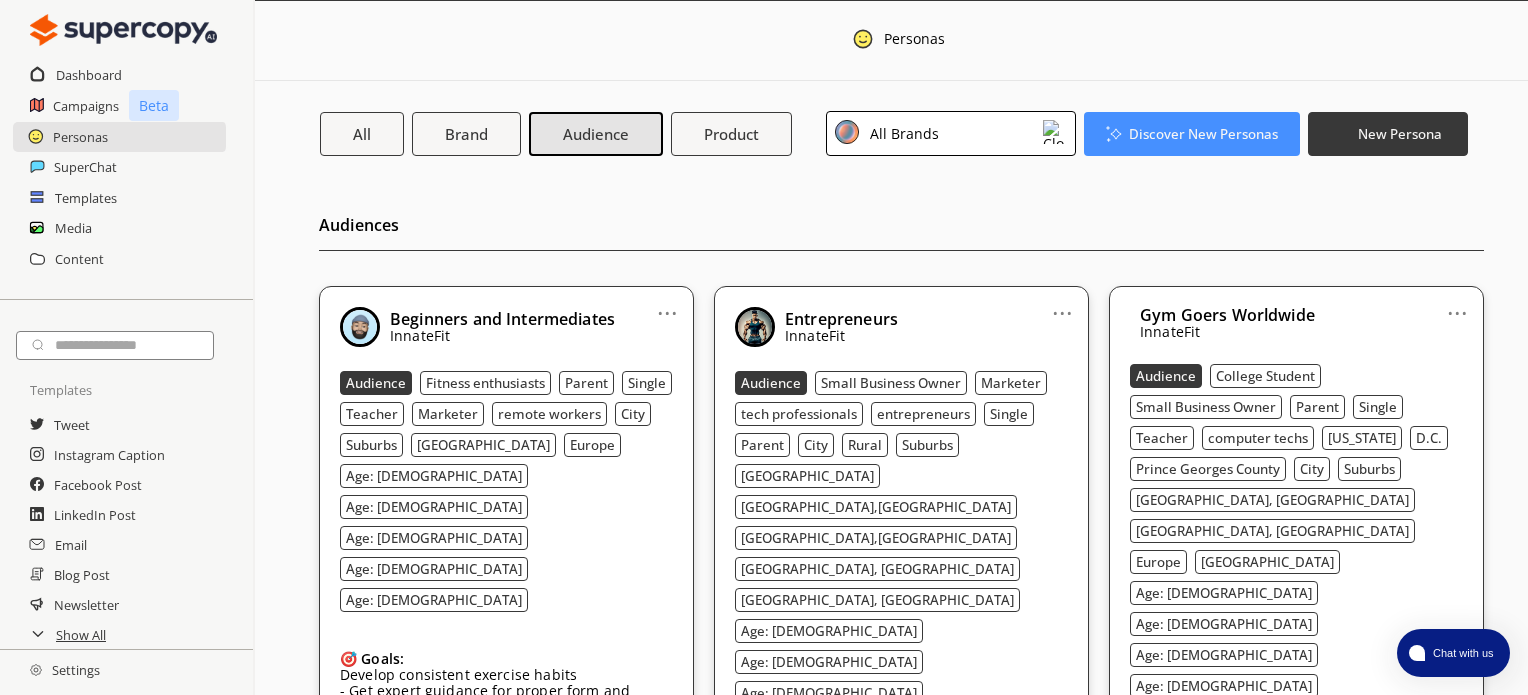 click on "Audiences ... Beginners and Intermediates InnateFit Audience Fitness enthusiasts Parent Single Teacher Marketer remote workers City Suburbs [GEOGRAPHIC_DATA] [GEOGRAPHIC_DATA] Age: [DEMOGRAPHIC_DATA] Age: [DEMOGRAPHIC_DATA] Age: [DEMOGRAPHIC_DATA] Age: [DEMOGRAPHIC_DATA] Age: [DEMOGRAPHIC_DATA] 🎯     Goals:    Develop consistent exercise habits
- Get expert guidance for proper form and injury prevention
- Prepare for specific events (e.g., marathon, competition)
- Receive personalized plans fitting lifestyle and preferences 😟     Problems:   - Lack of motivation or accountability
- Confusion about what workout plans are effective
- Time constraints due to work/family 👉    Triggers:   - Awareness of health issues is pushing for lifestyle change 🏔️    Barriers:   - Lack of trust in the trainer’s expertise or authenticity
... Entrepreneurs InnateFit Audience Small Business Owner Marketer tech professionals entrepreneurs Single Parent City Rural Suburbs [GEOGRAPHIC_DATA] [GEOGRAPHIC_DATA],[GEOGRAPHIC_DATA] [GEOGRAPHIC_DATA],[GEOGRAPHIC_DATA] [GEOGRAPHIC_DATA], [GEOGRAPHIC_DATA] [GEOGRAPHIC_DATA], [GEOGRAPHIC_DATA] Age: [DEMOGRAPHIC_DATA] Age: [DEMOGRAPHIC_DATA] Age: [DEMOGRAPHIC_DATA] Age: [DEMOGRAPHIC_DATA] 🎯" at bounding box center [901, 1539] 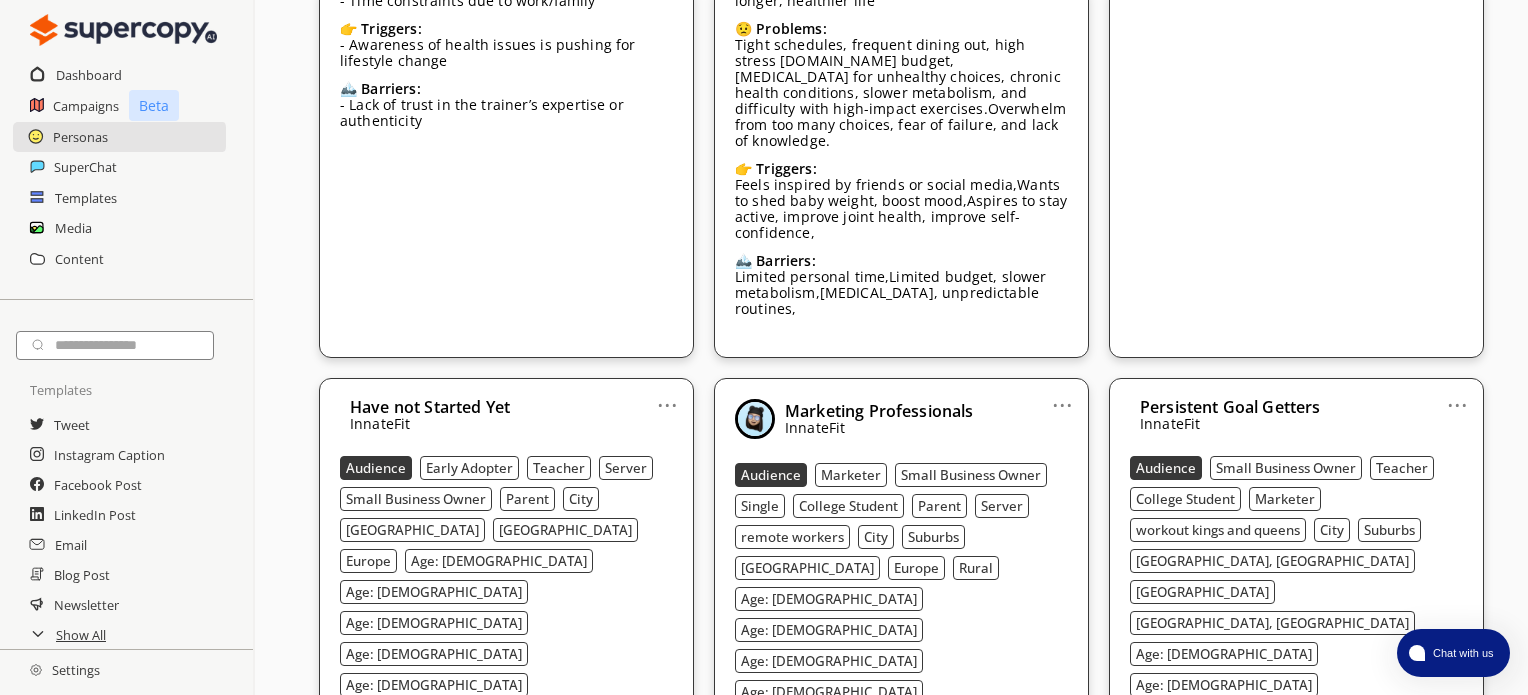 scroll, scrollTop: 864, scrollLeft: 0, axis: vertical 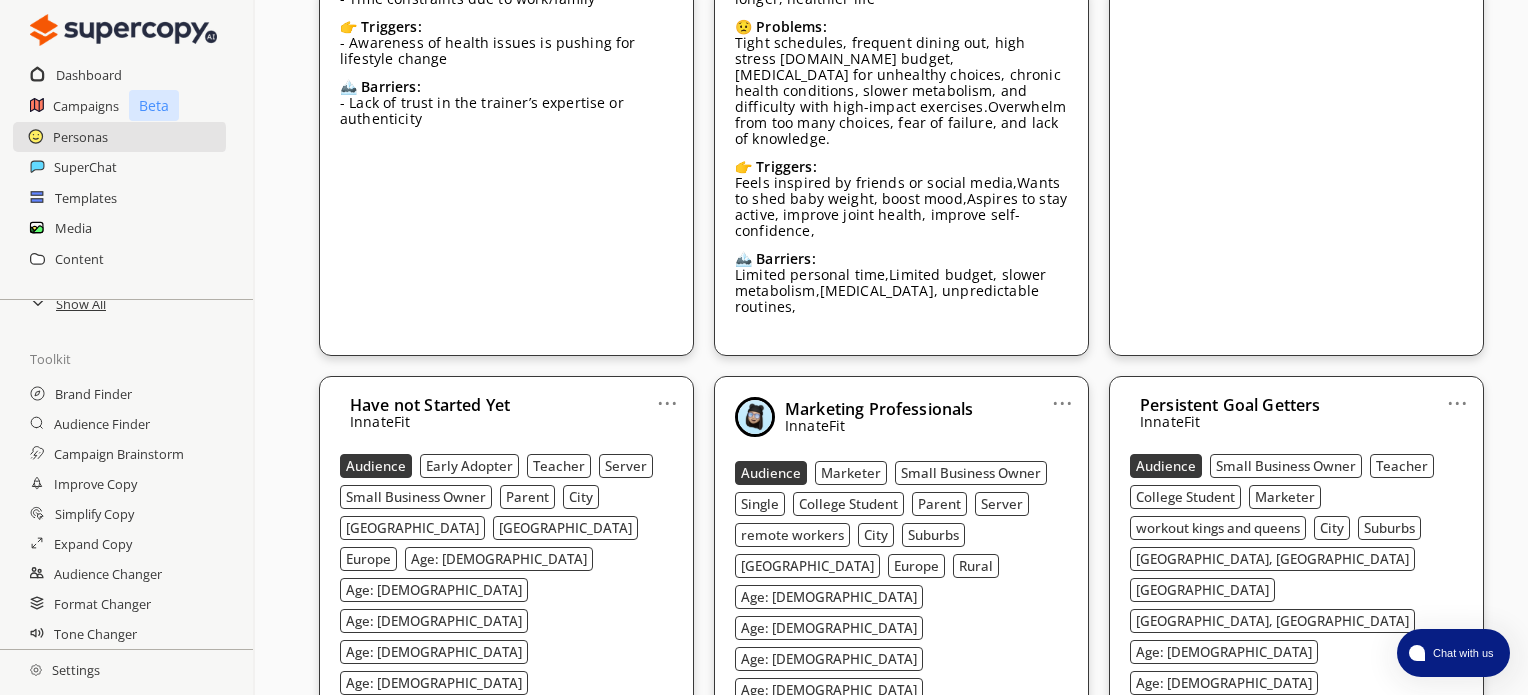 click on "Settings" at bounding box center (65, 670) 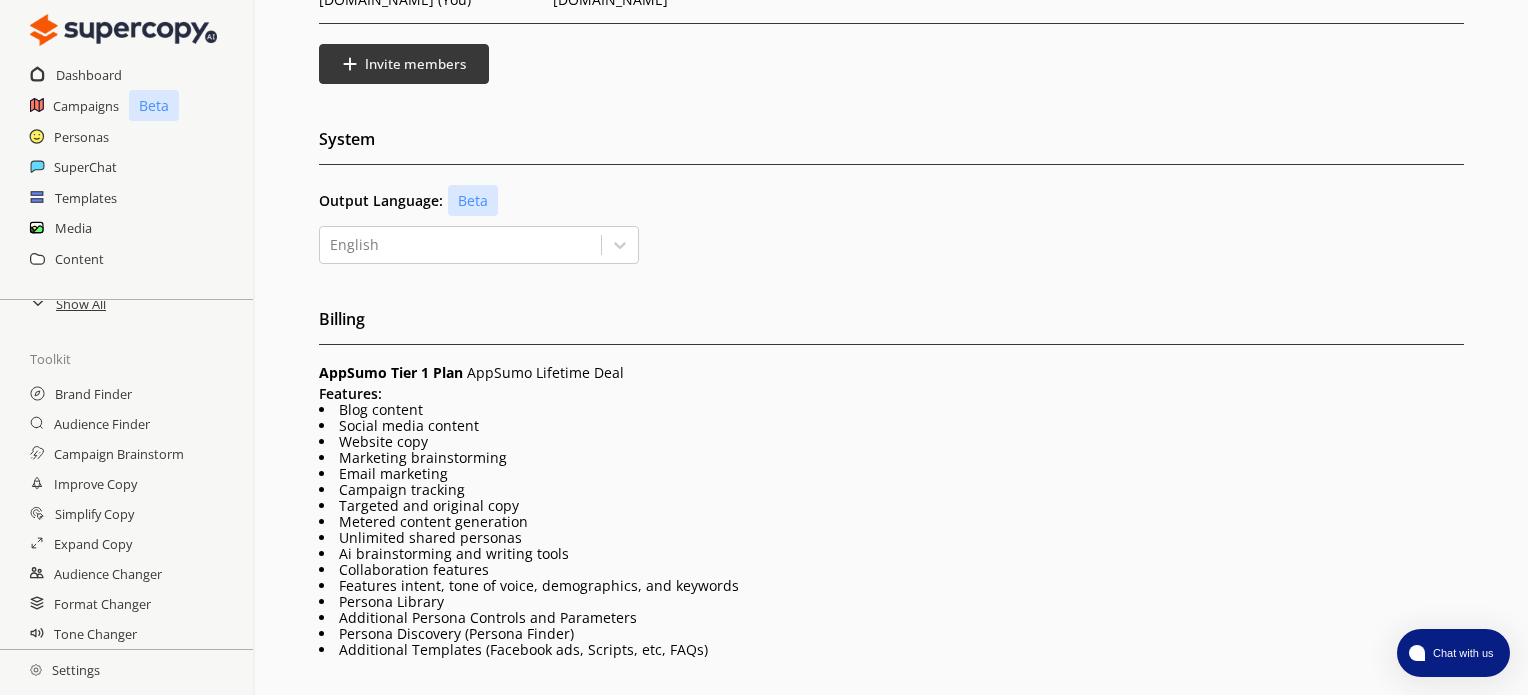 scroll, scrollTop: 360, scrollLeft: 0, axis: vertical 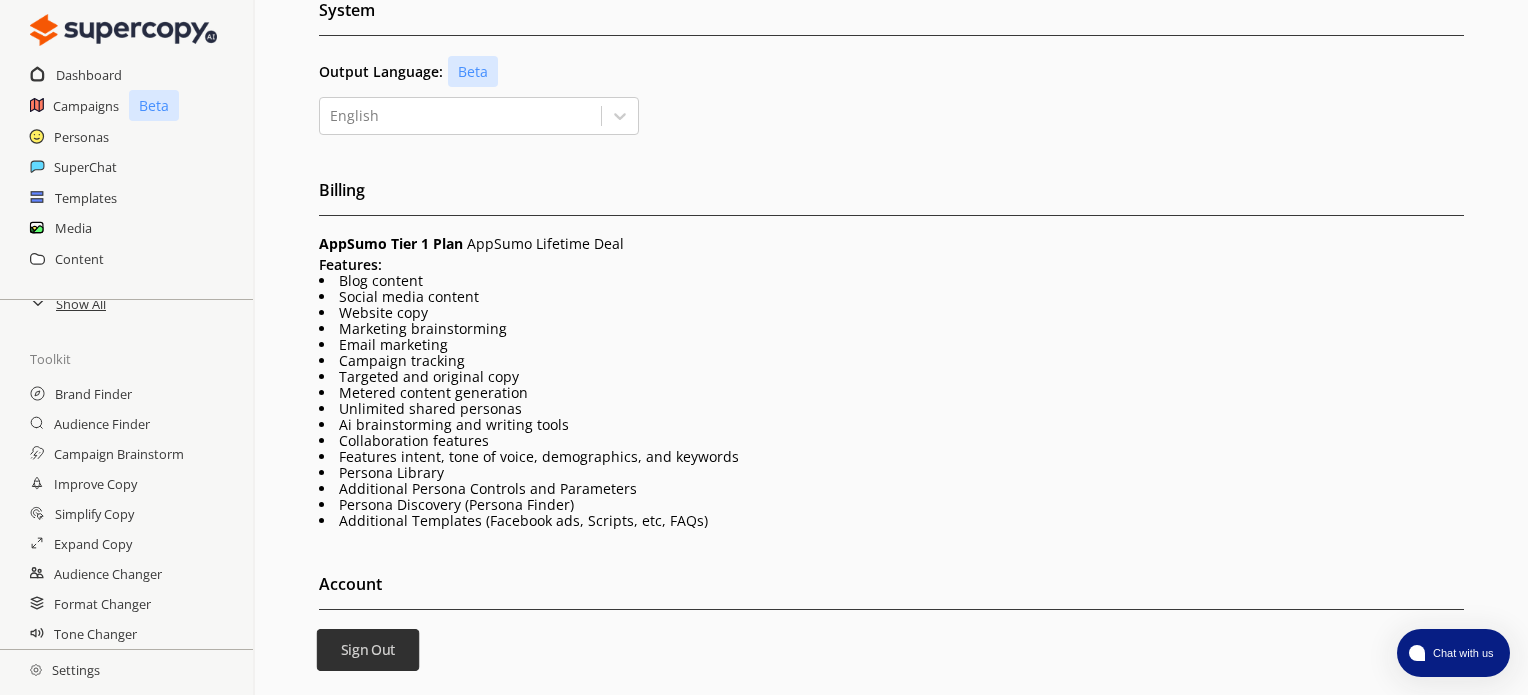 click on "Sign Out" at bounding box center [367, 650] 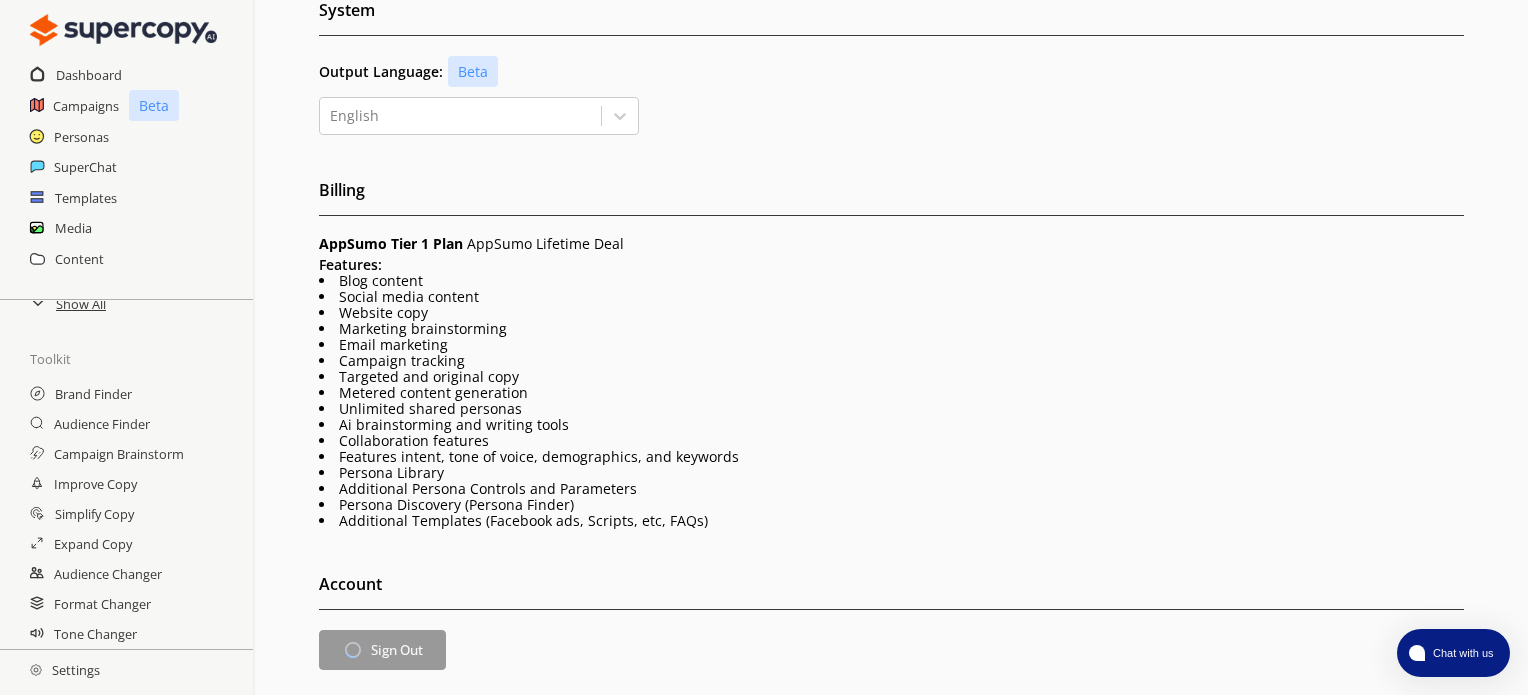 scroll, scrollTop: 0, scrollLeft: 0, axis: both 